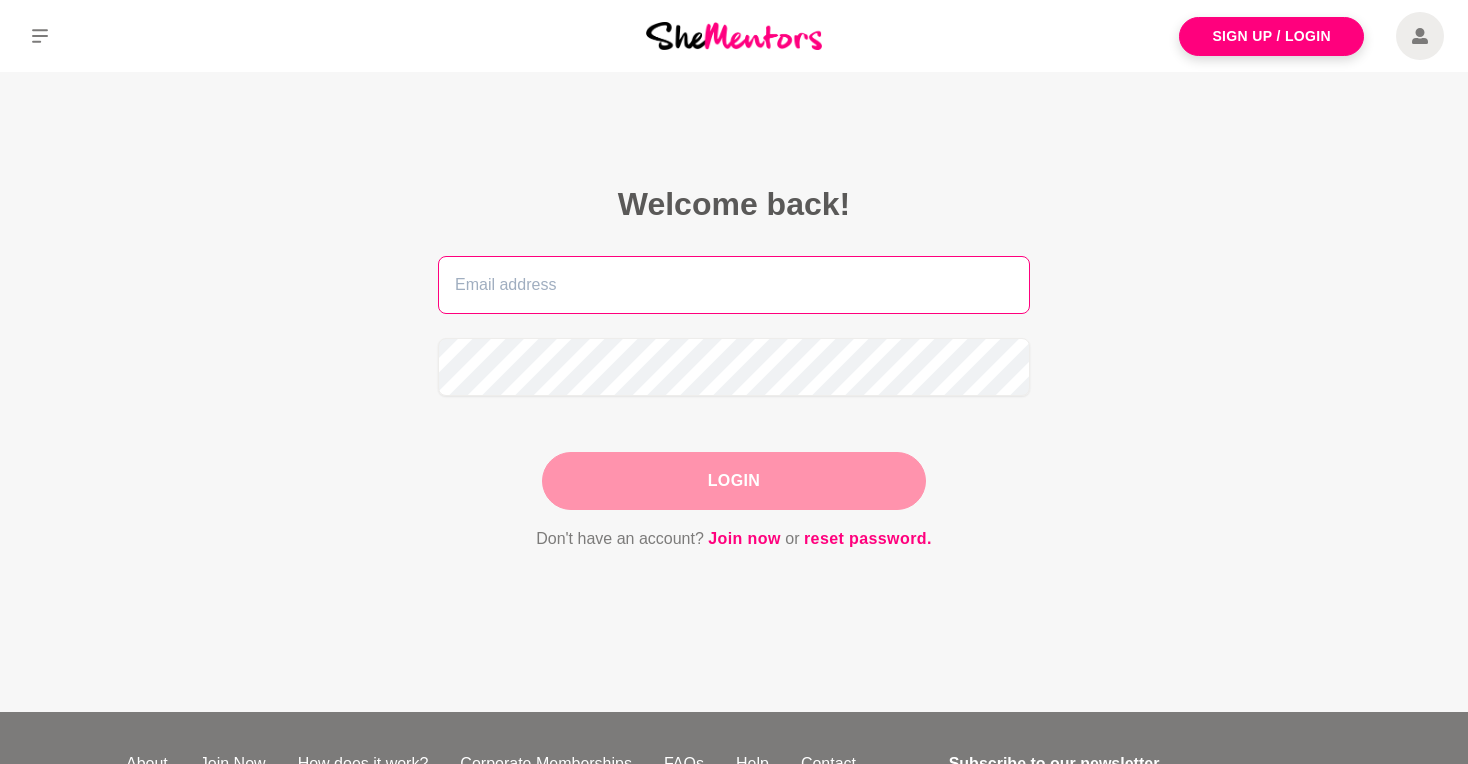 scroll, scrollTop: 0, scrollLeft: 0, axis: both 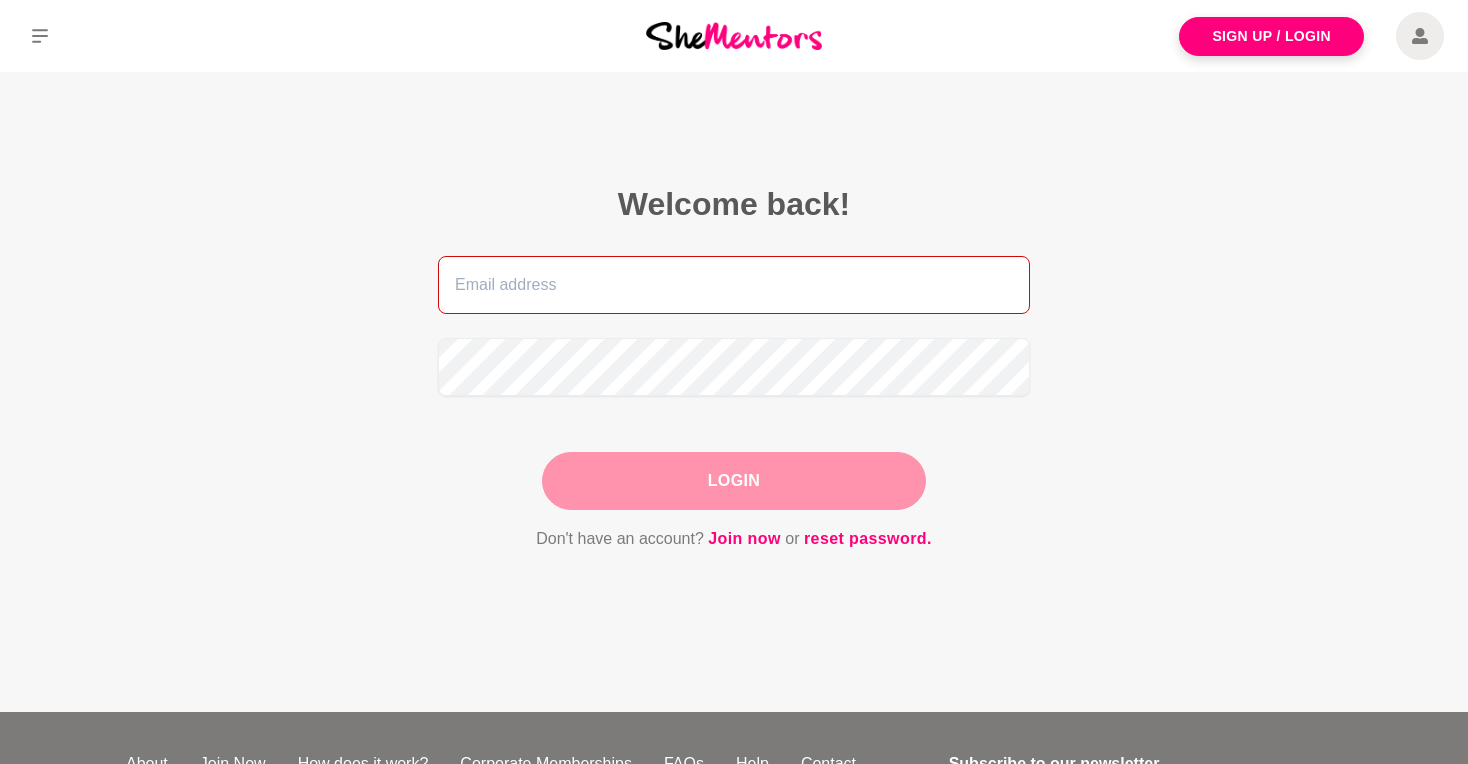 click at bounding box center [734, 285] 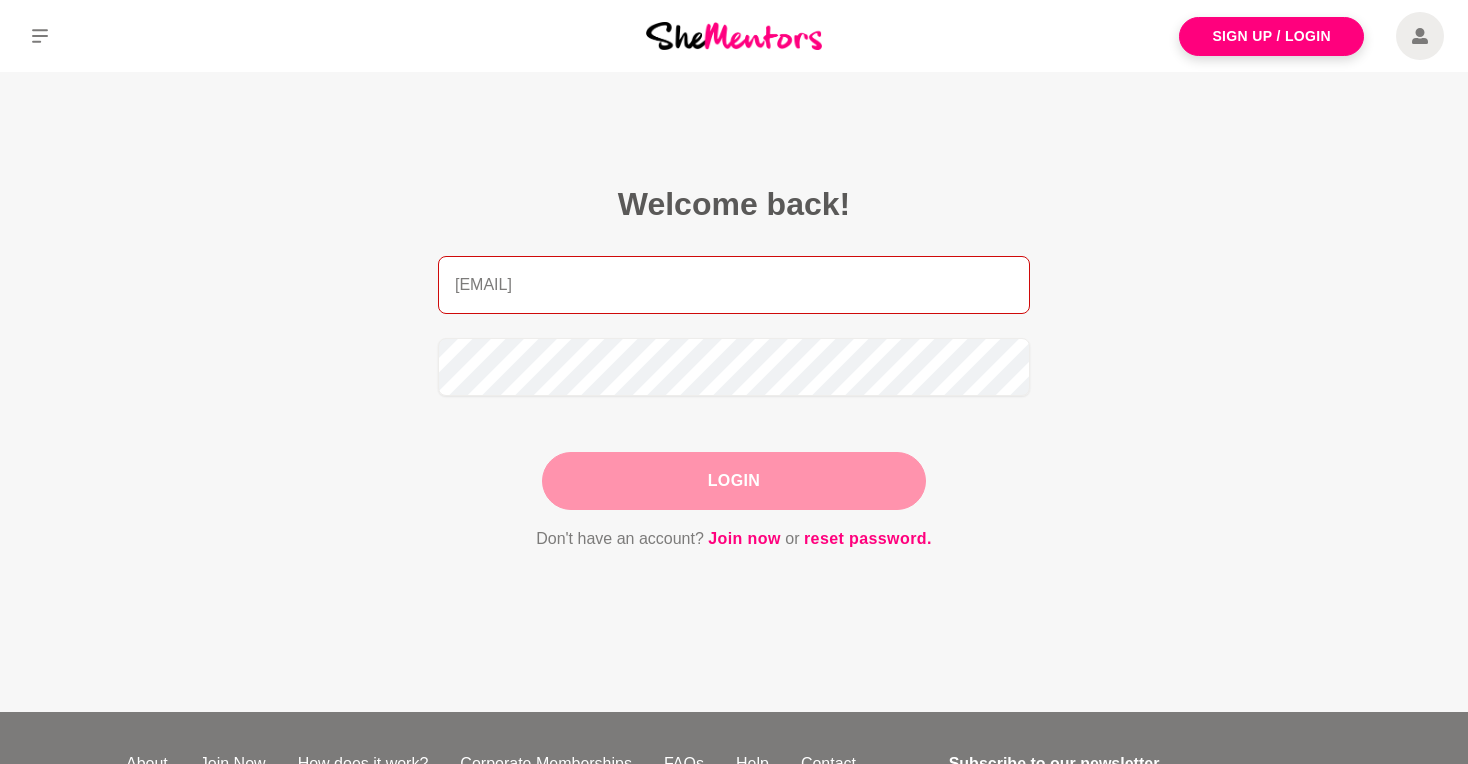 type on "[EMAIL]" 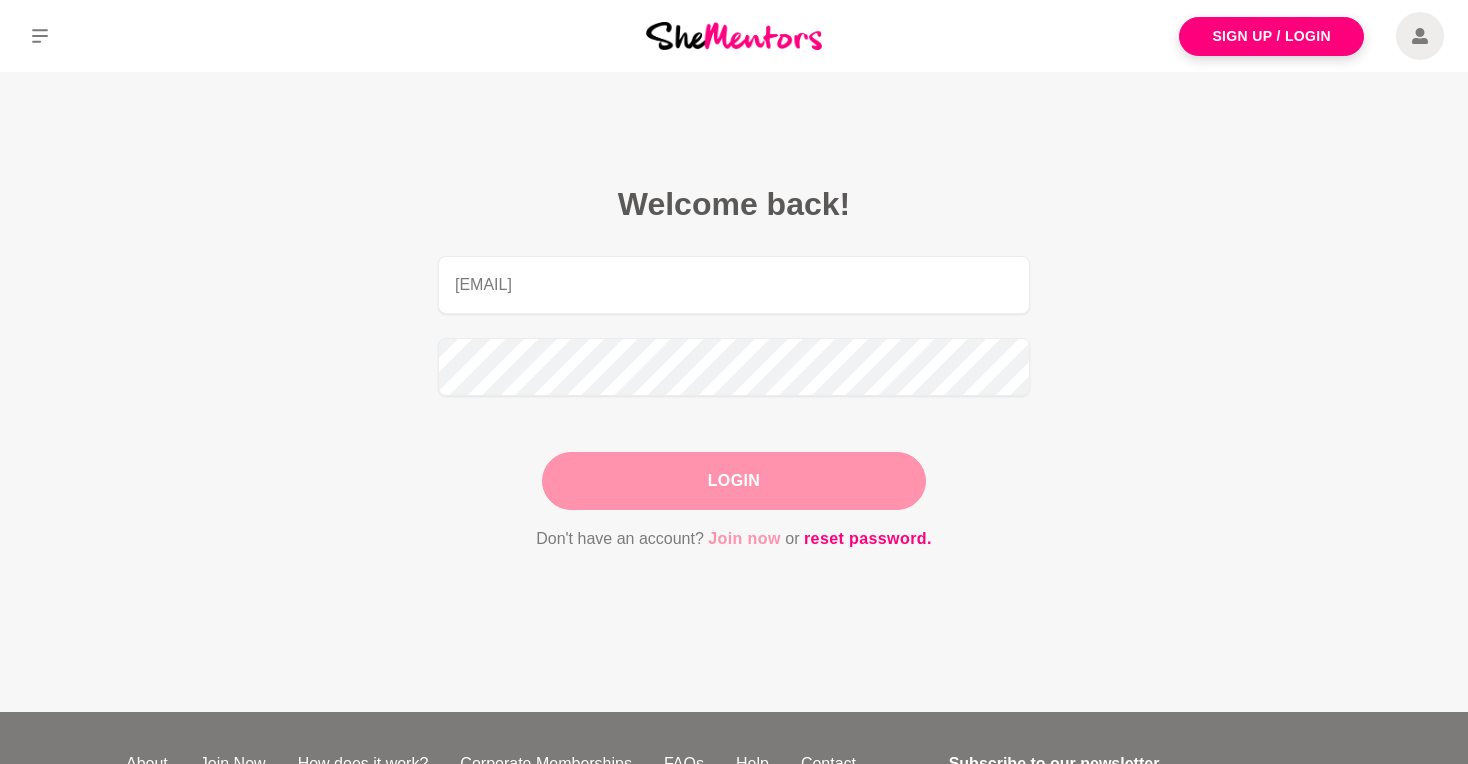 click on "Join now" at bounding box center [744, 539] 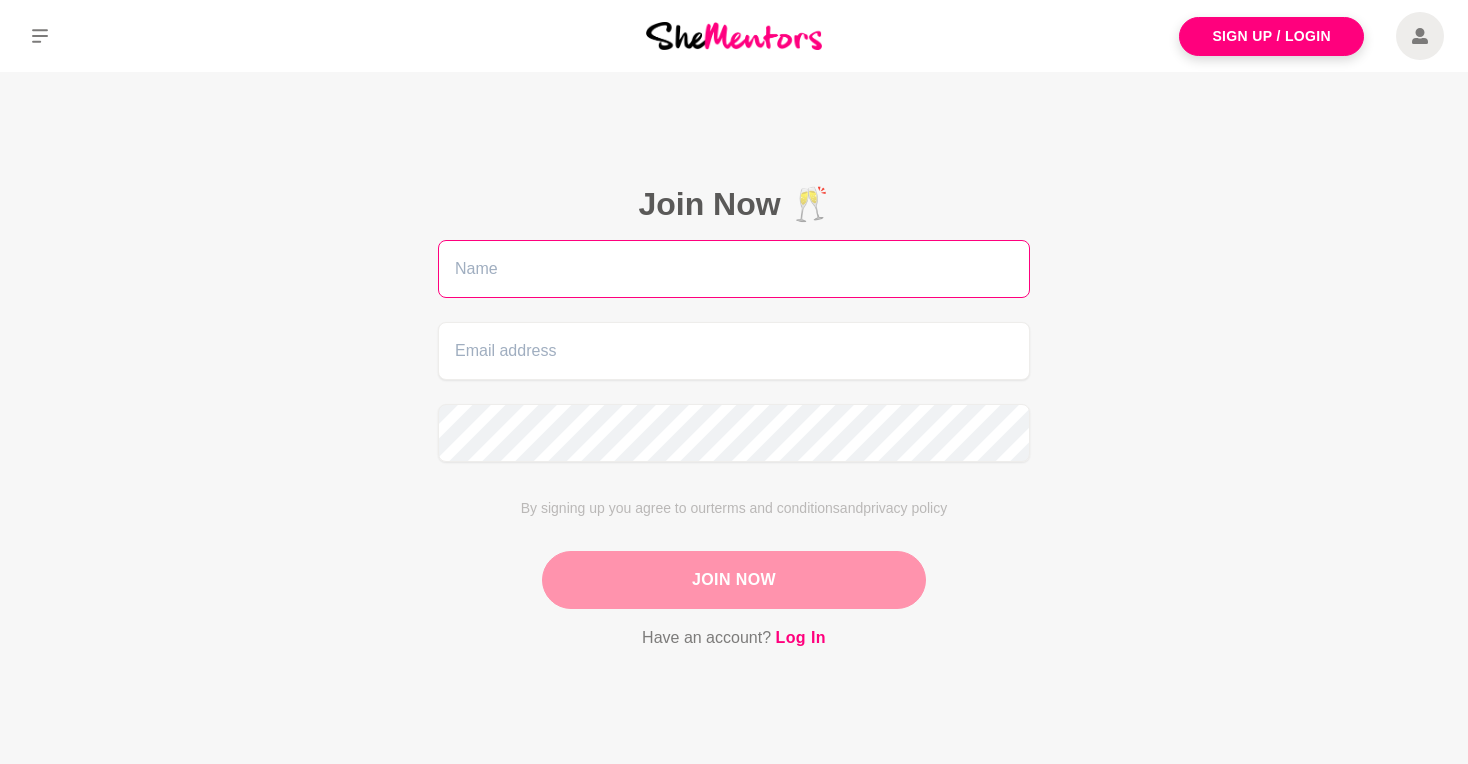 click at bounding box center [734, 269] 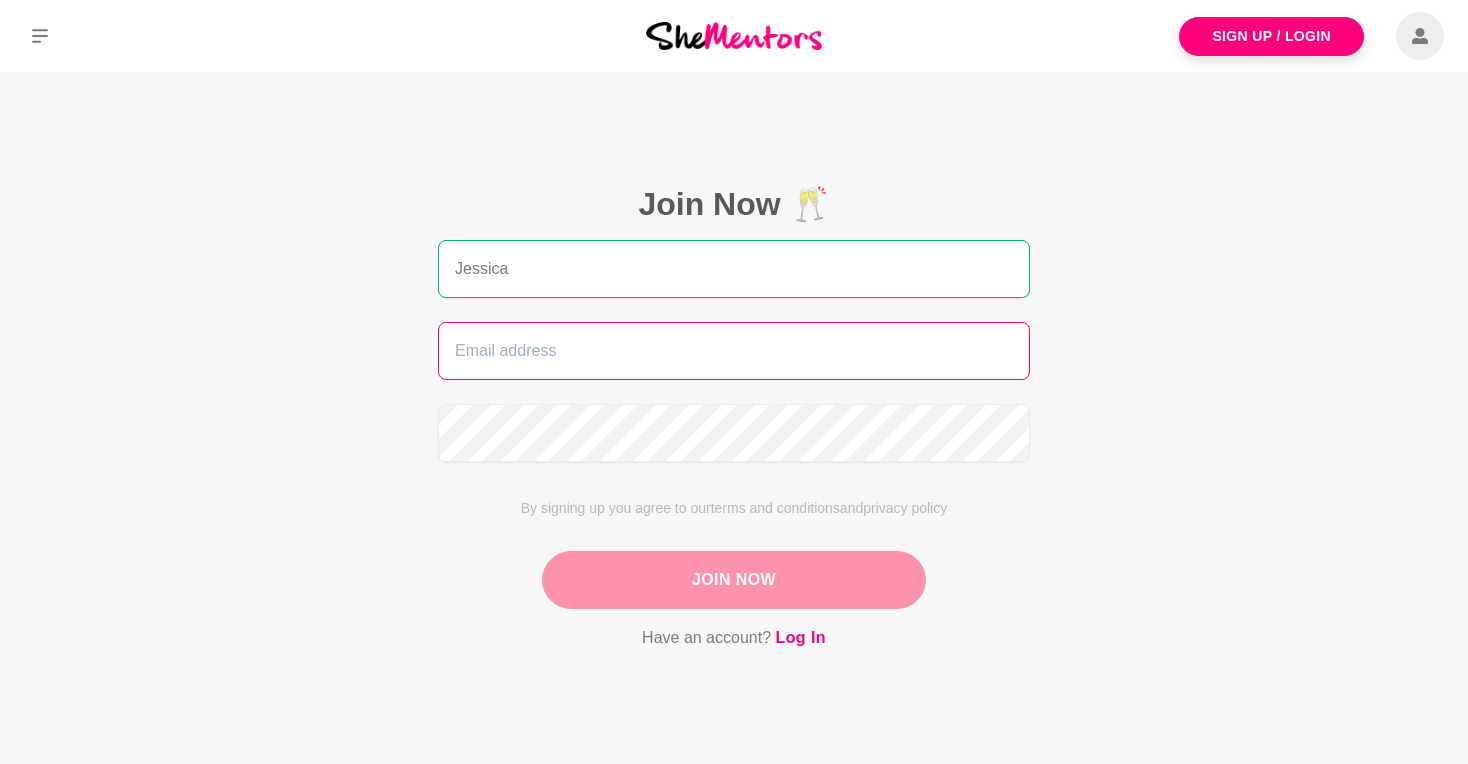 type on "Jessica" 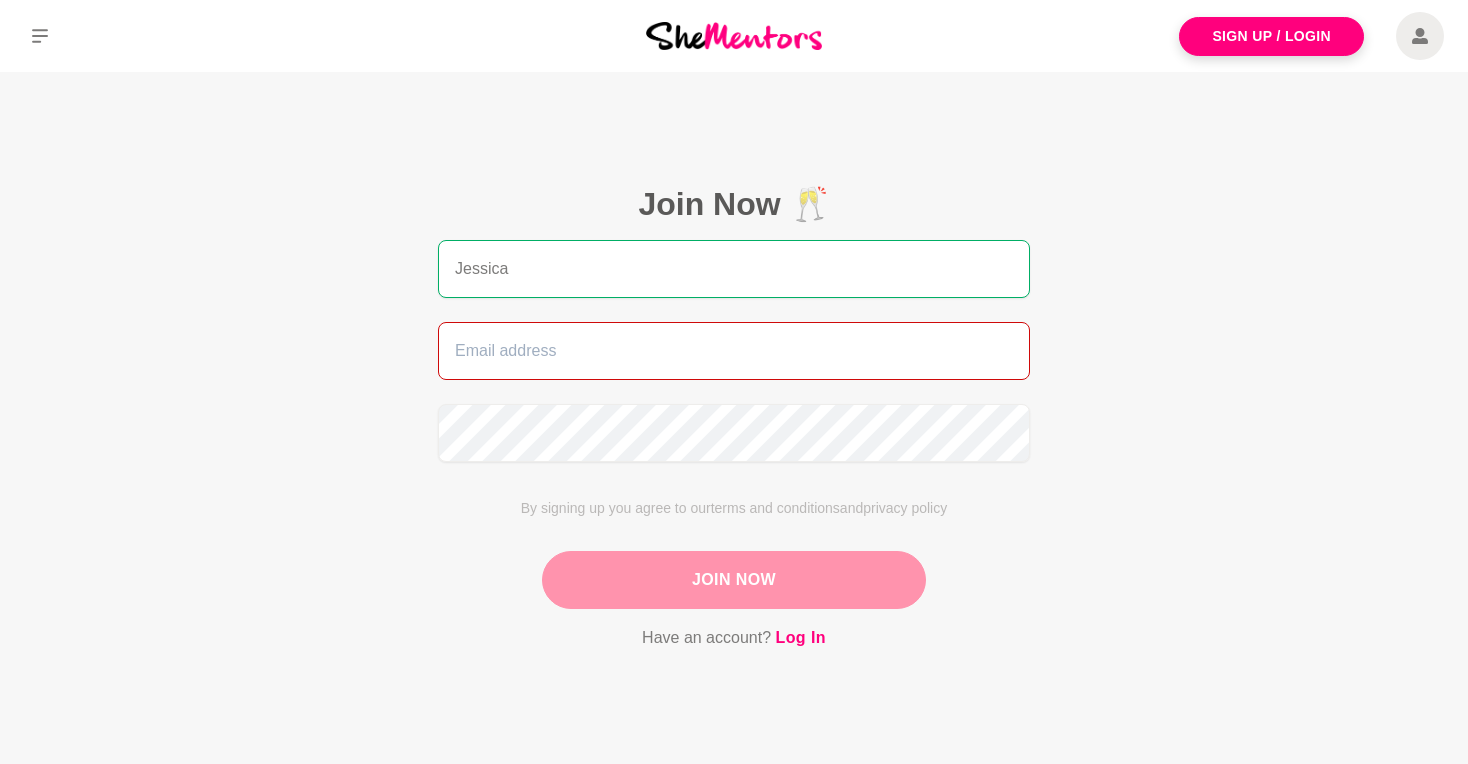 click at bounding box center (734, 351) 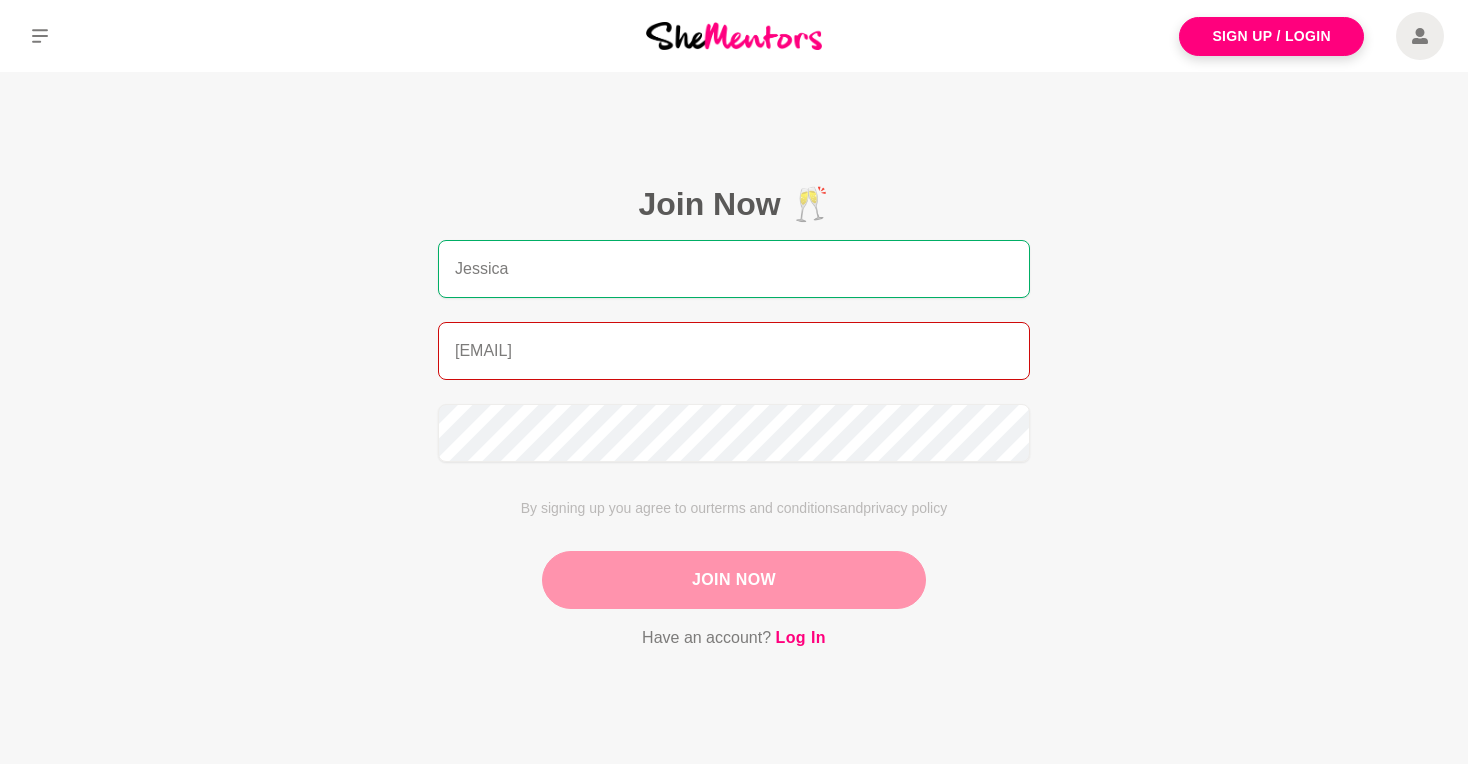 type on "[EMAIL]" 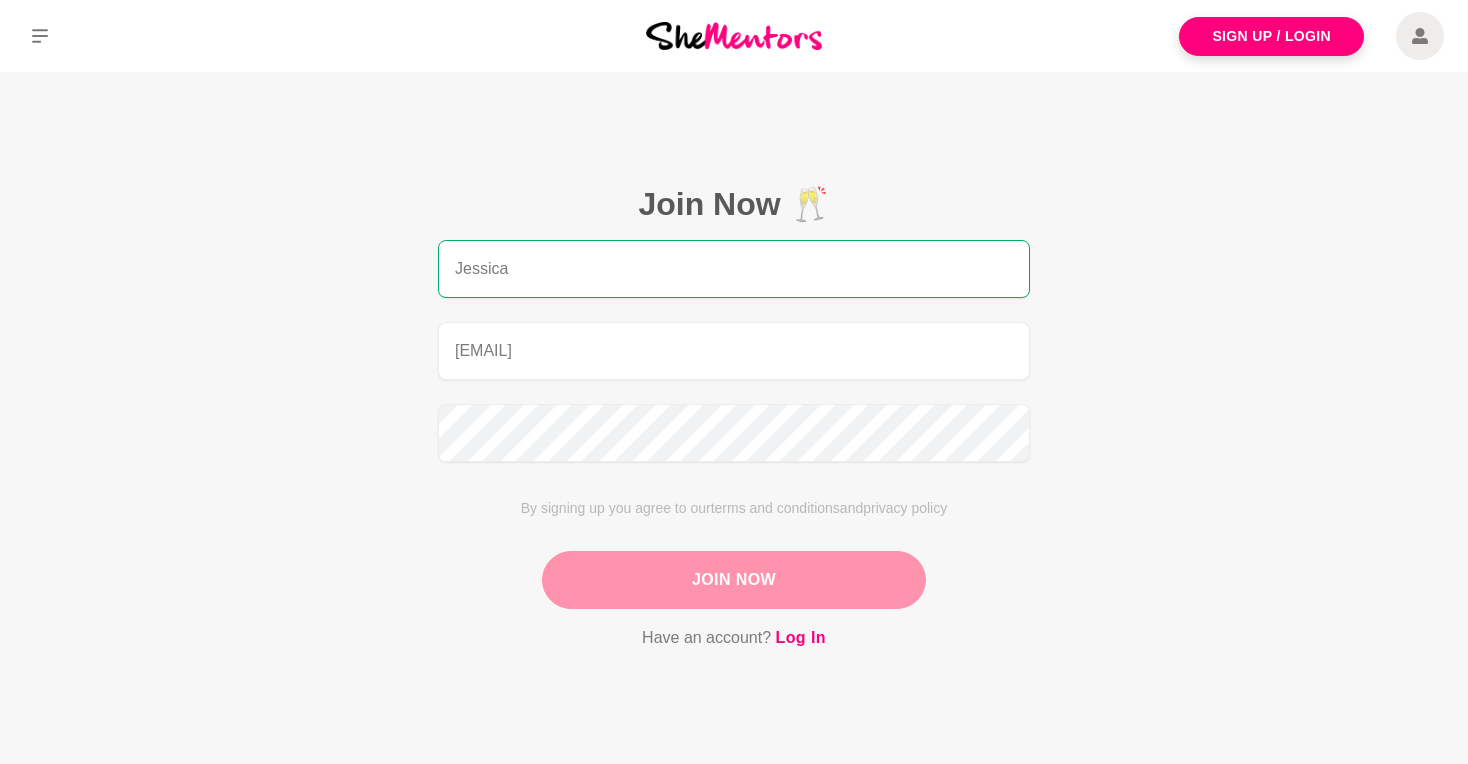 click on "Join Now" at bounding box center (734, 580) 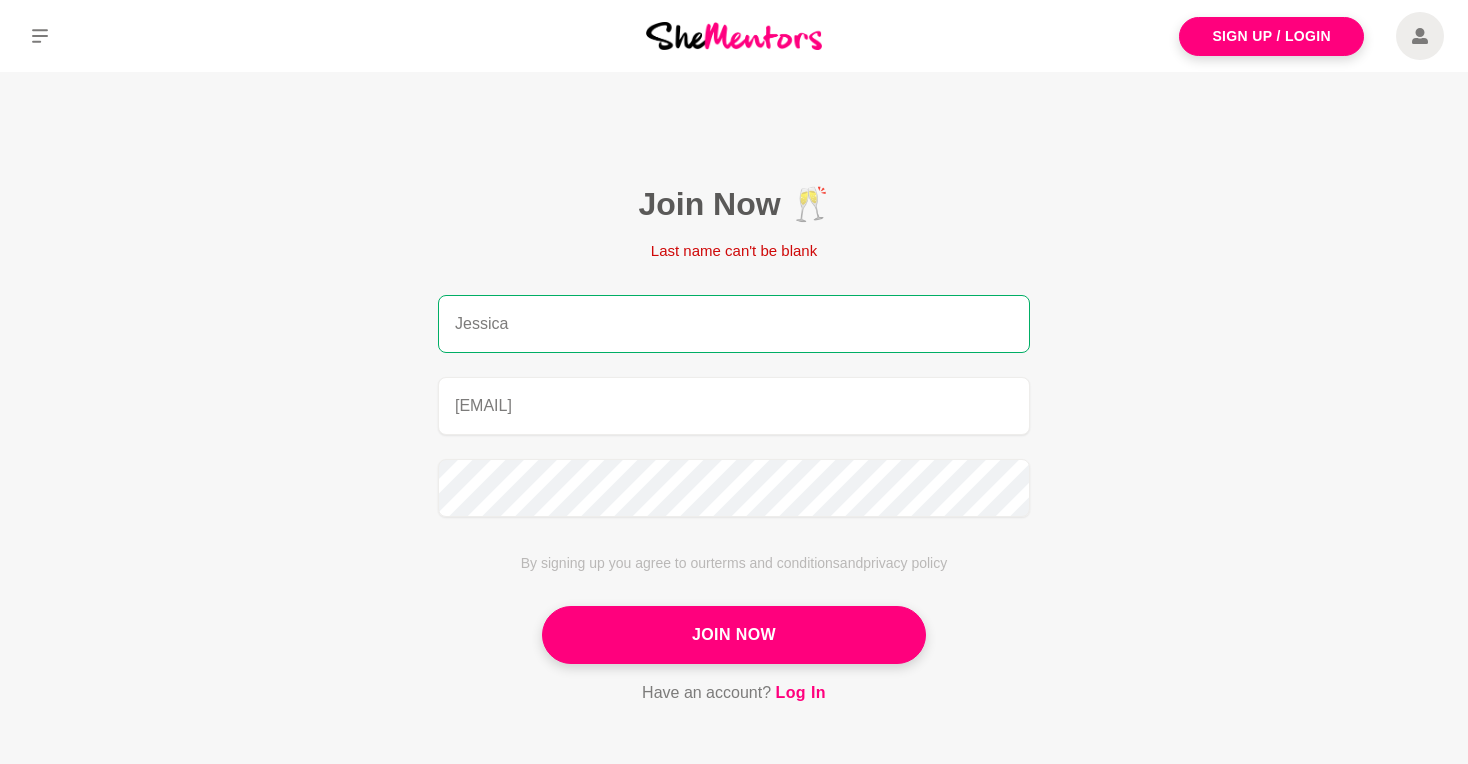 click on "Jessica" at bounding box center [734, 324] 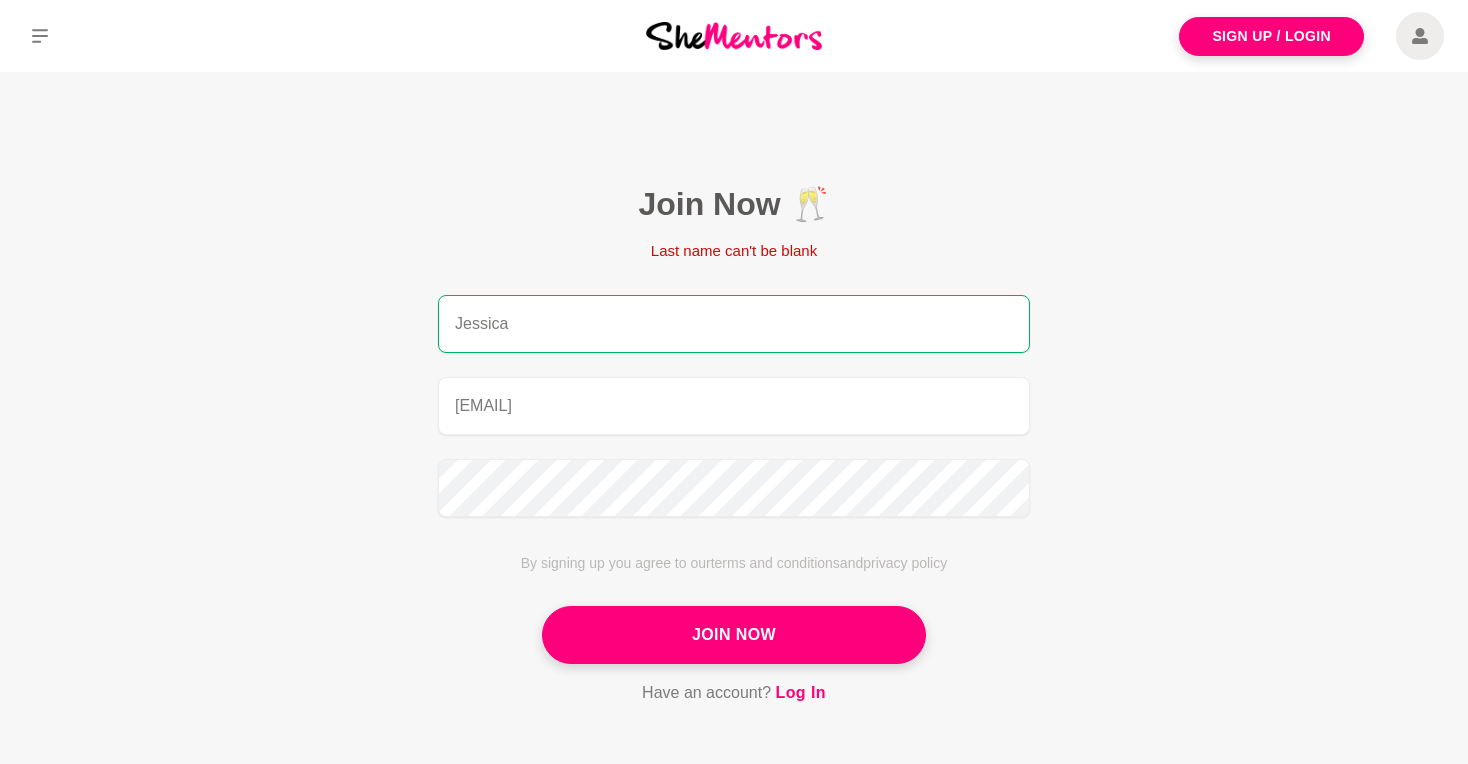 drag, startPoint x: 492, startPoint y: 319, endPoint x: 431, endPoint y: 317, distance: 61.03278 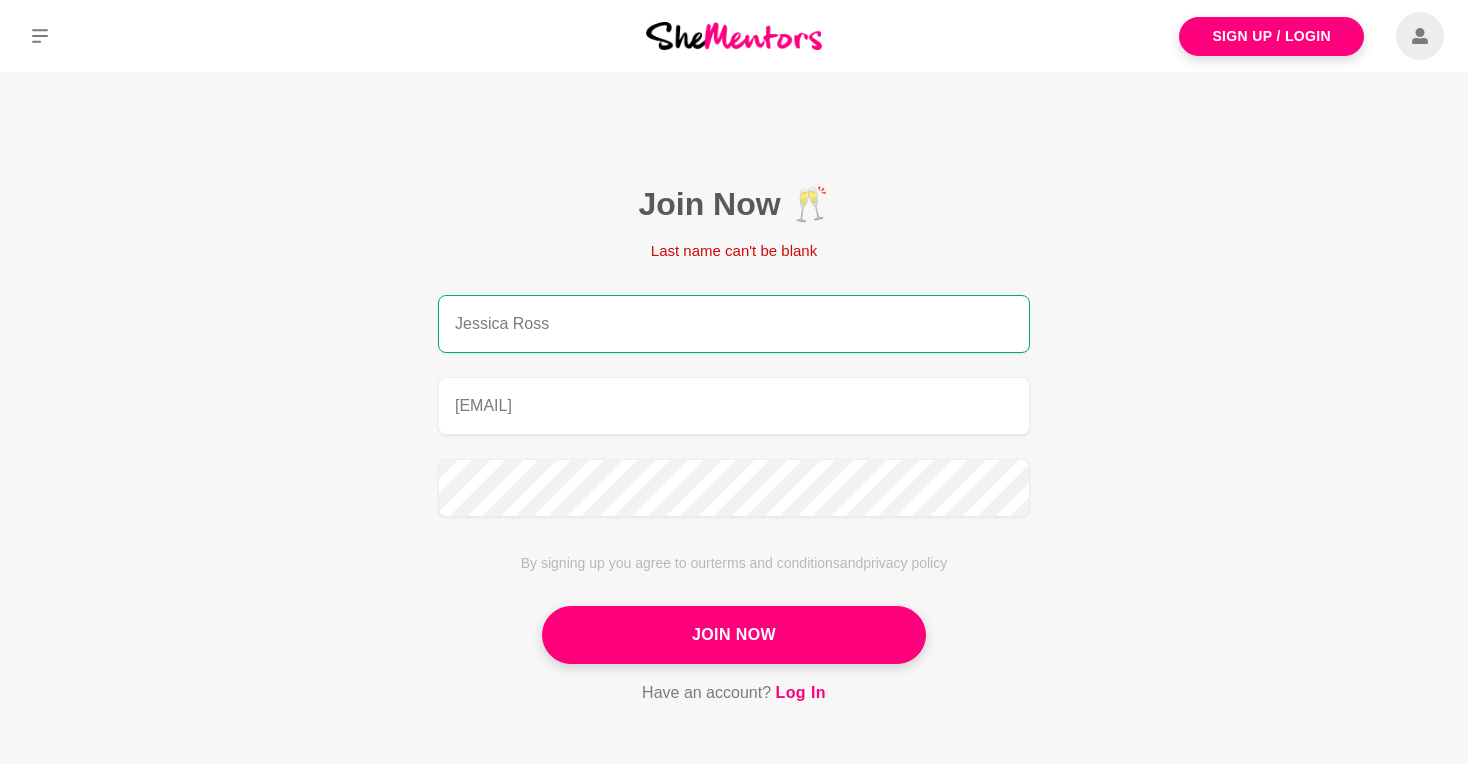 type on "Jessica Ross" 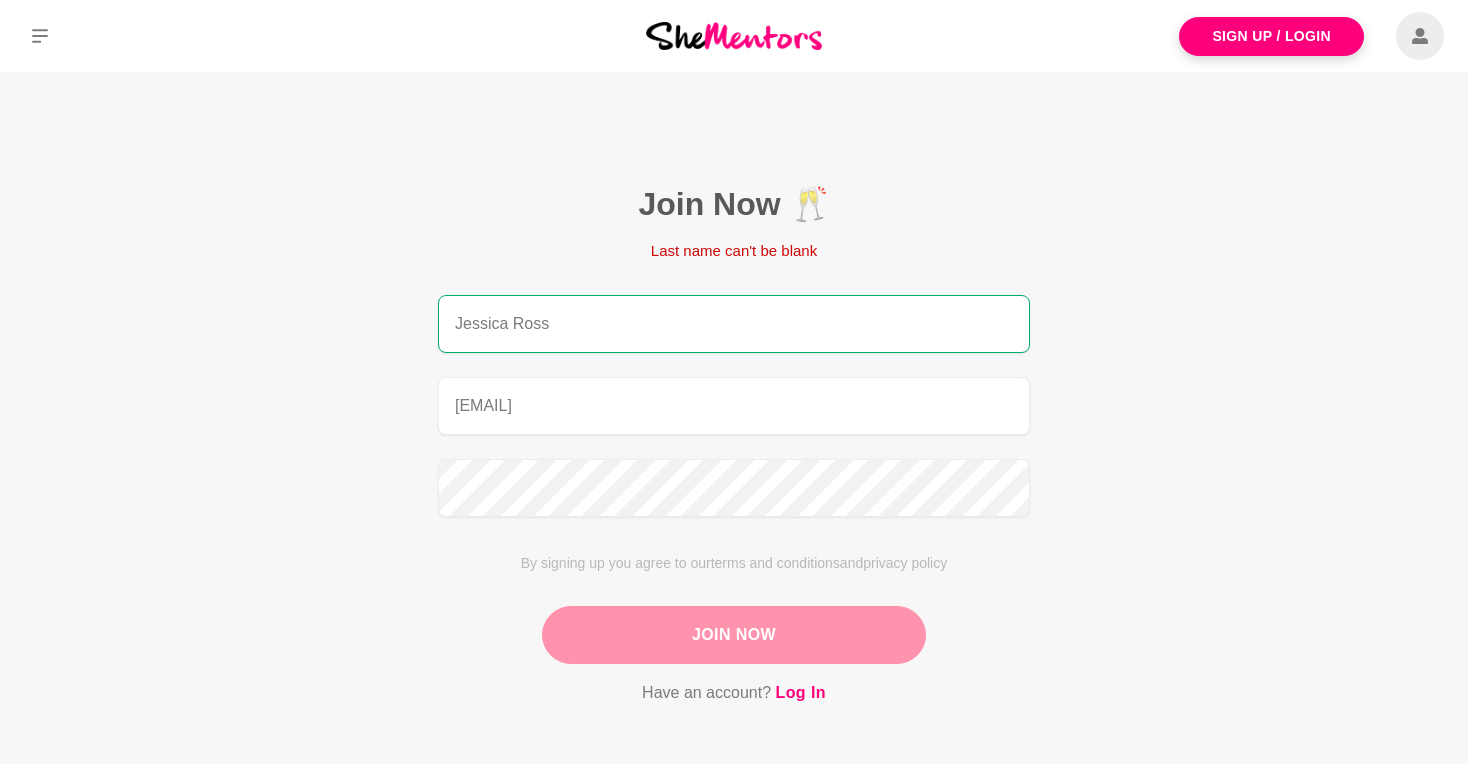 click on "Join Now" at bounding box center (734, 635) 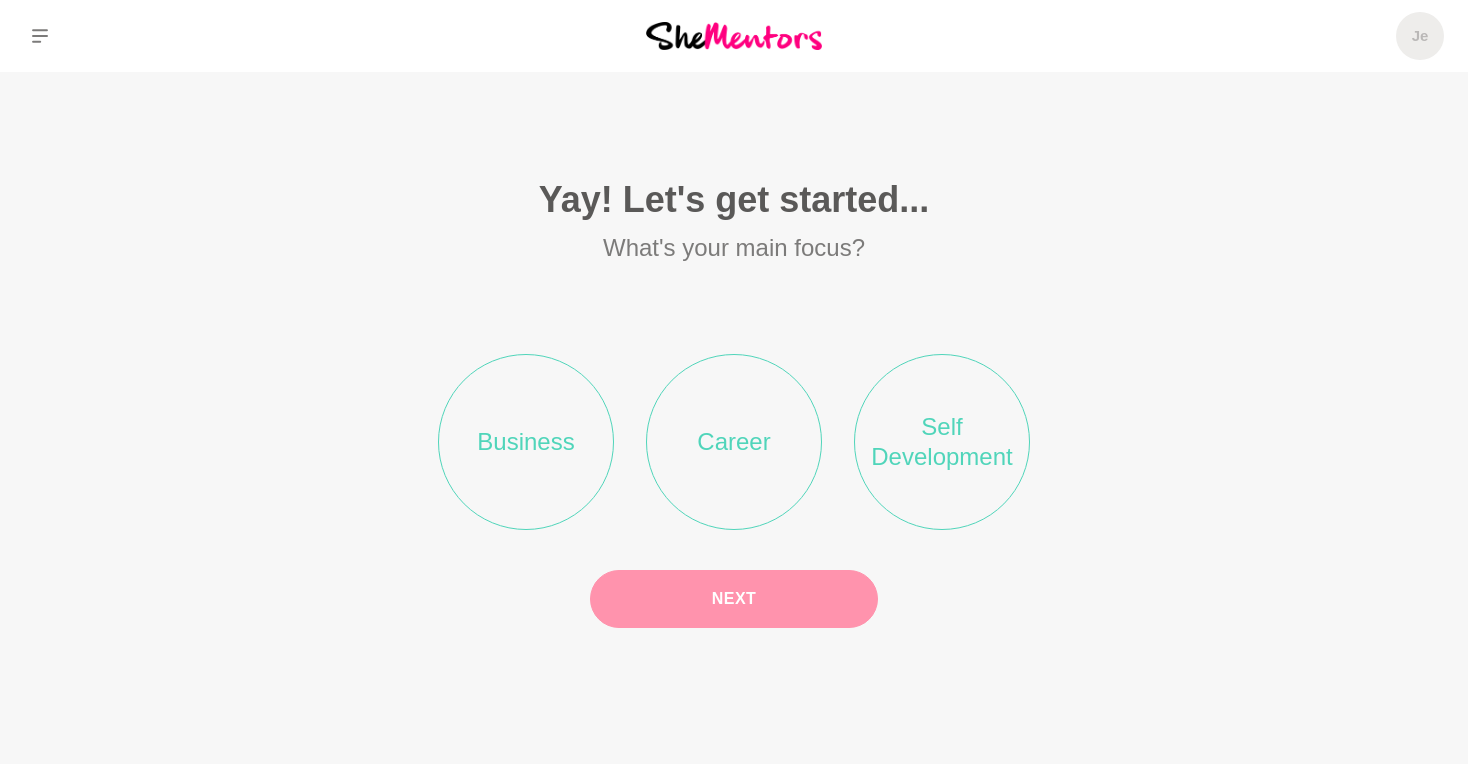 click on "Business" at bounding box center (526, 442) 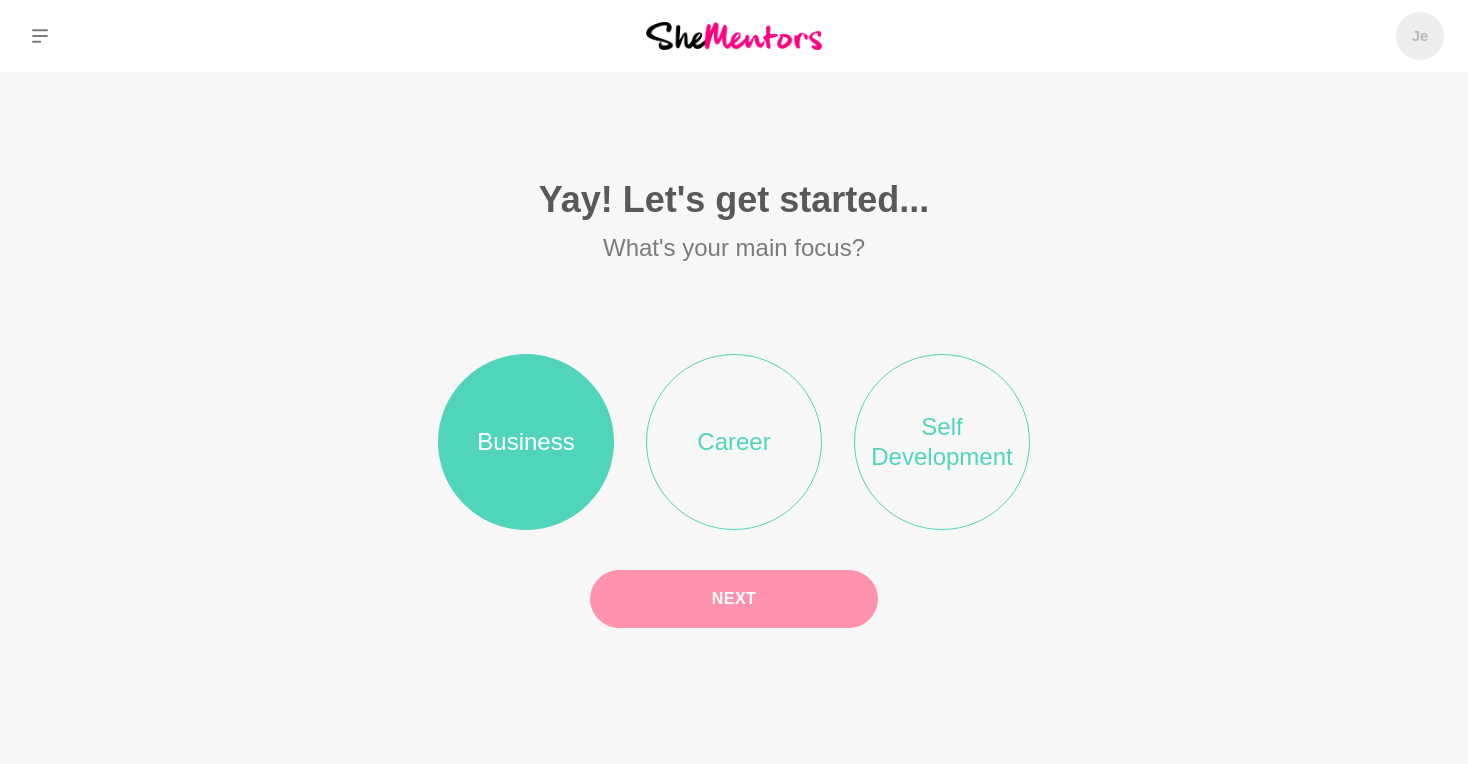 click on "Next" at bounding box center [734, 599] 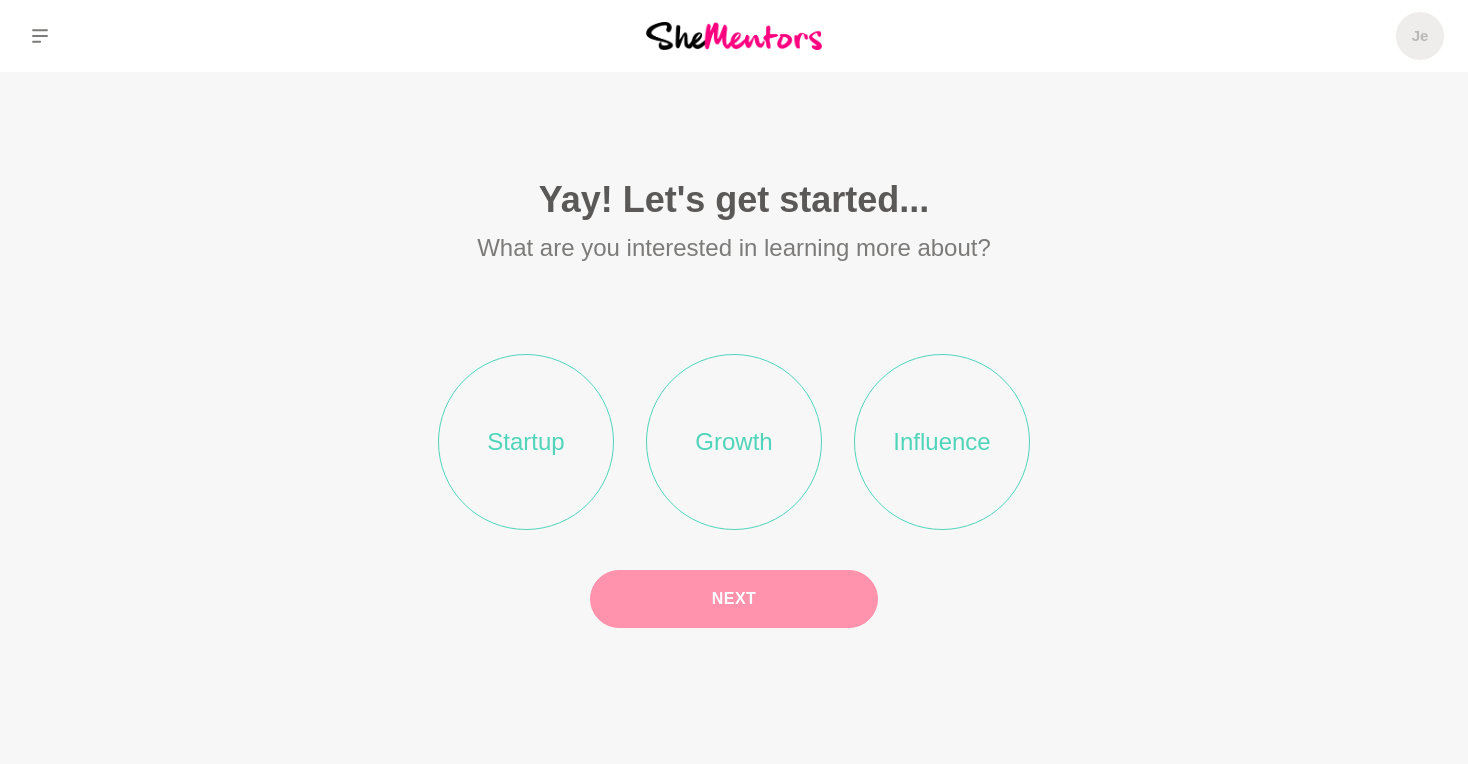 click on "Growth" at bounding box center (734, 442) 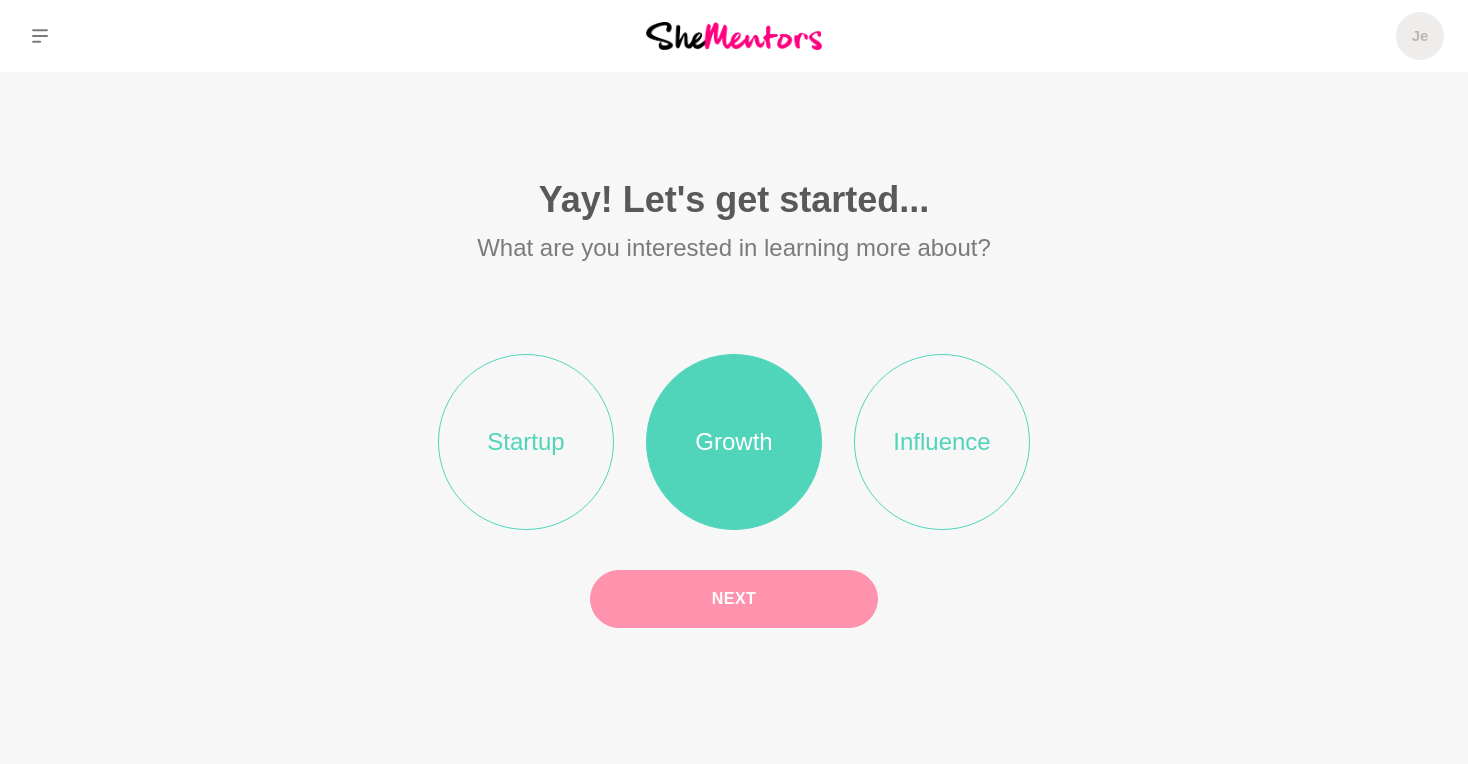 click on "Next" at bounding box center [734, 599] 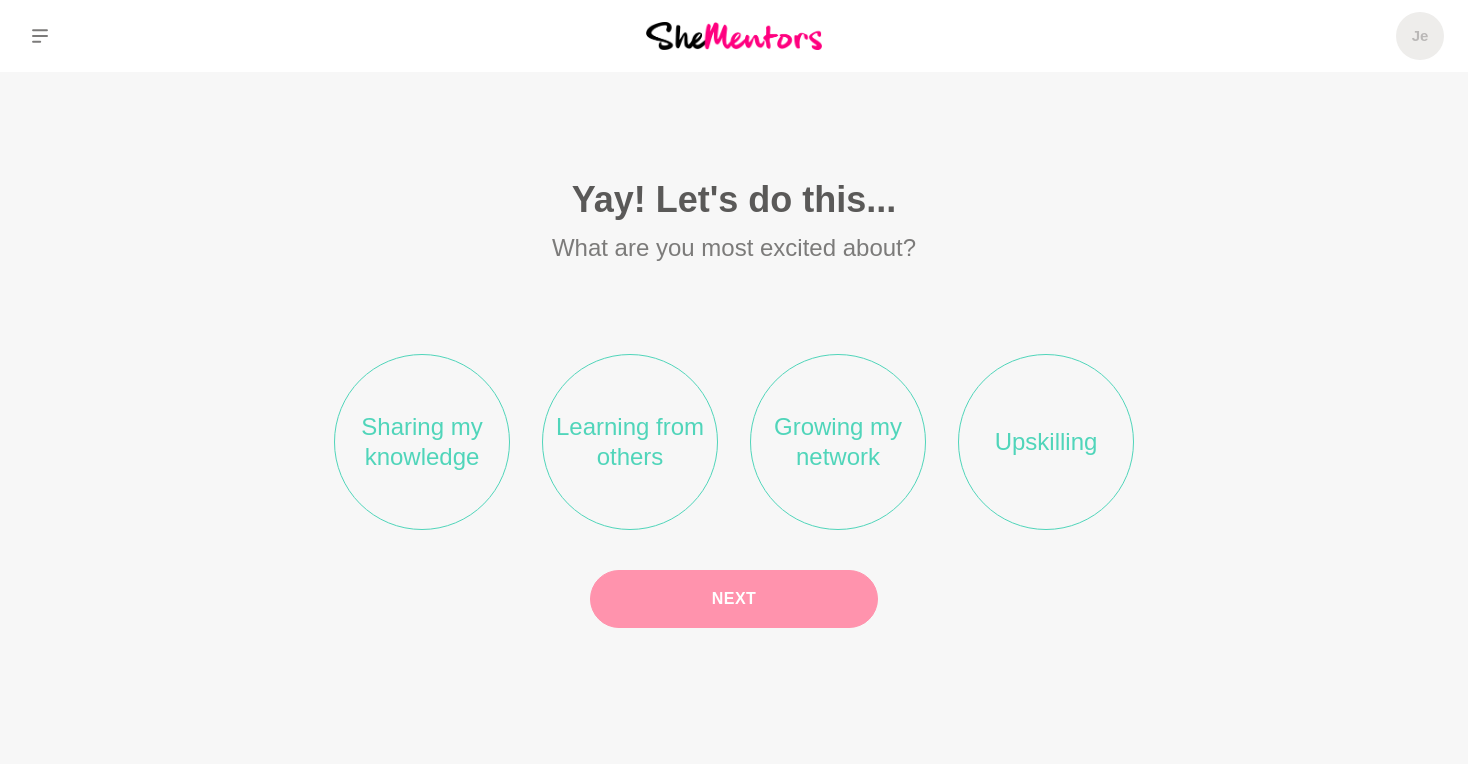 click on "Learning from others" at bounding box center [630, 442] 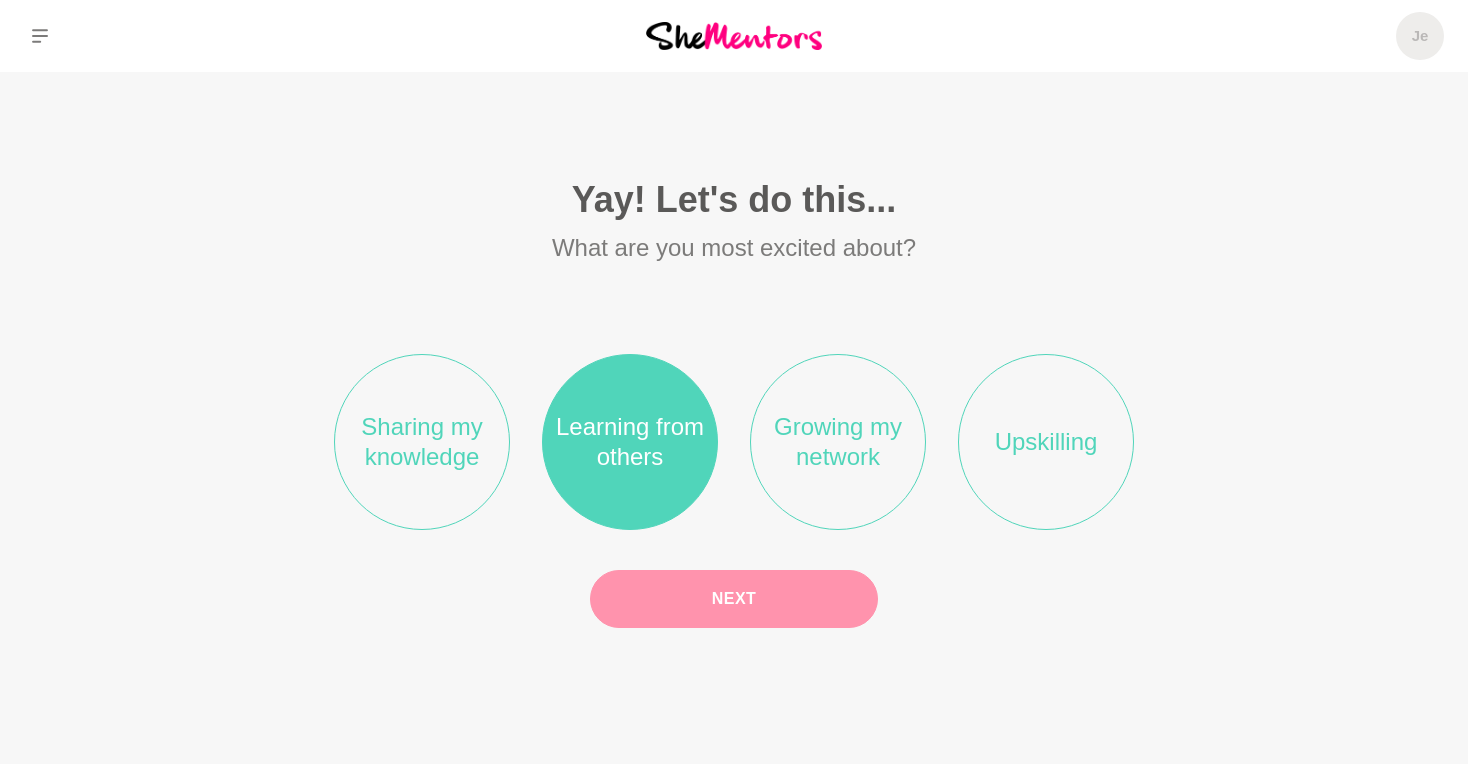 click on "Next" at bounding box center [734, 599] 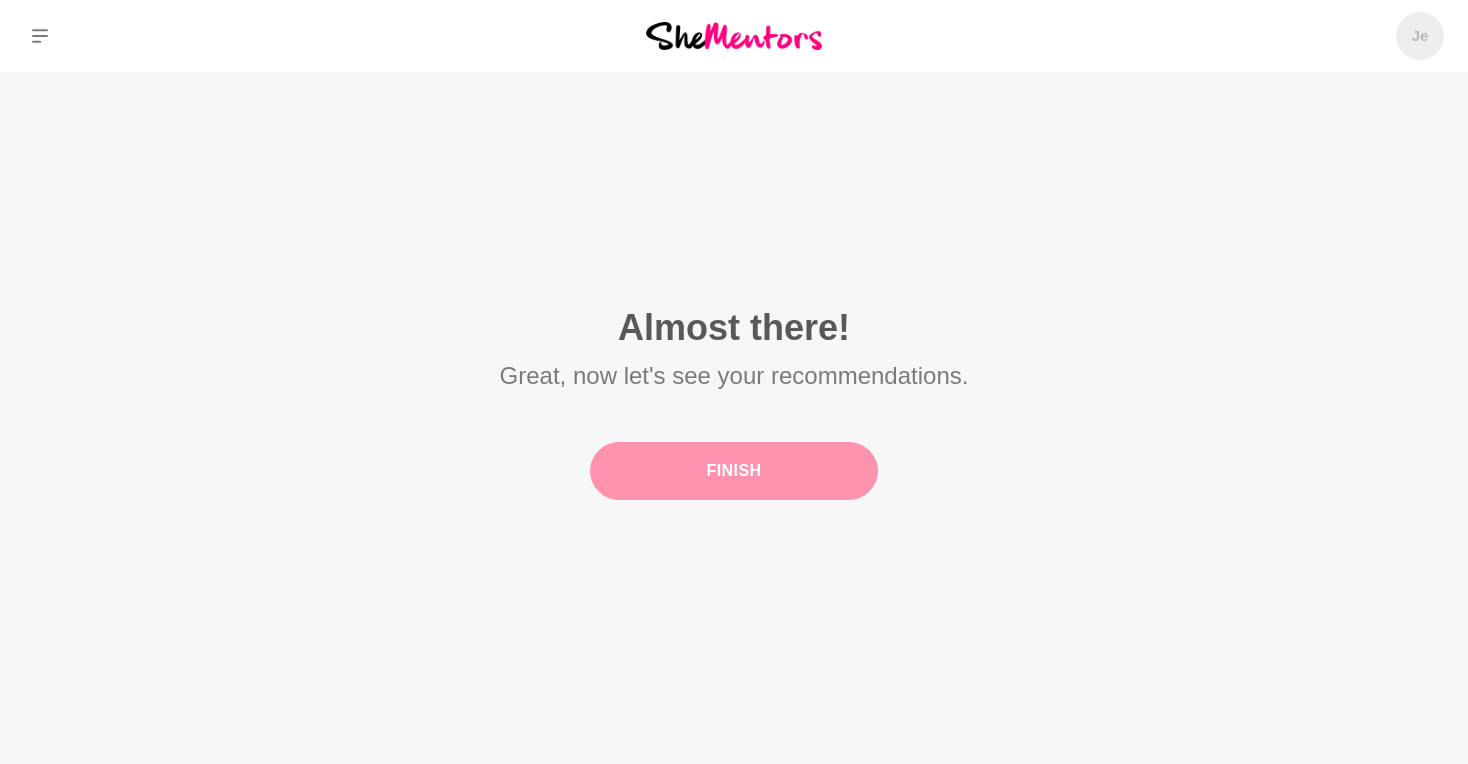 click on "Finish" at bounding box center [734, 471] 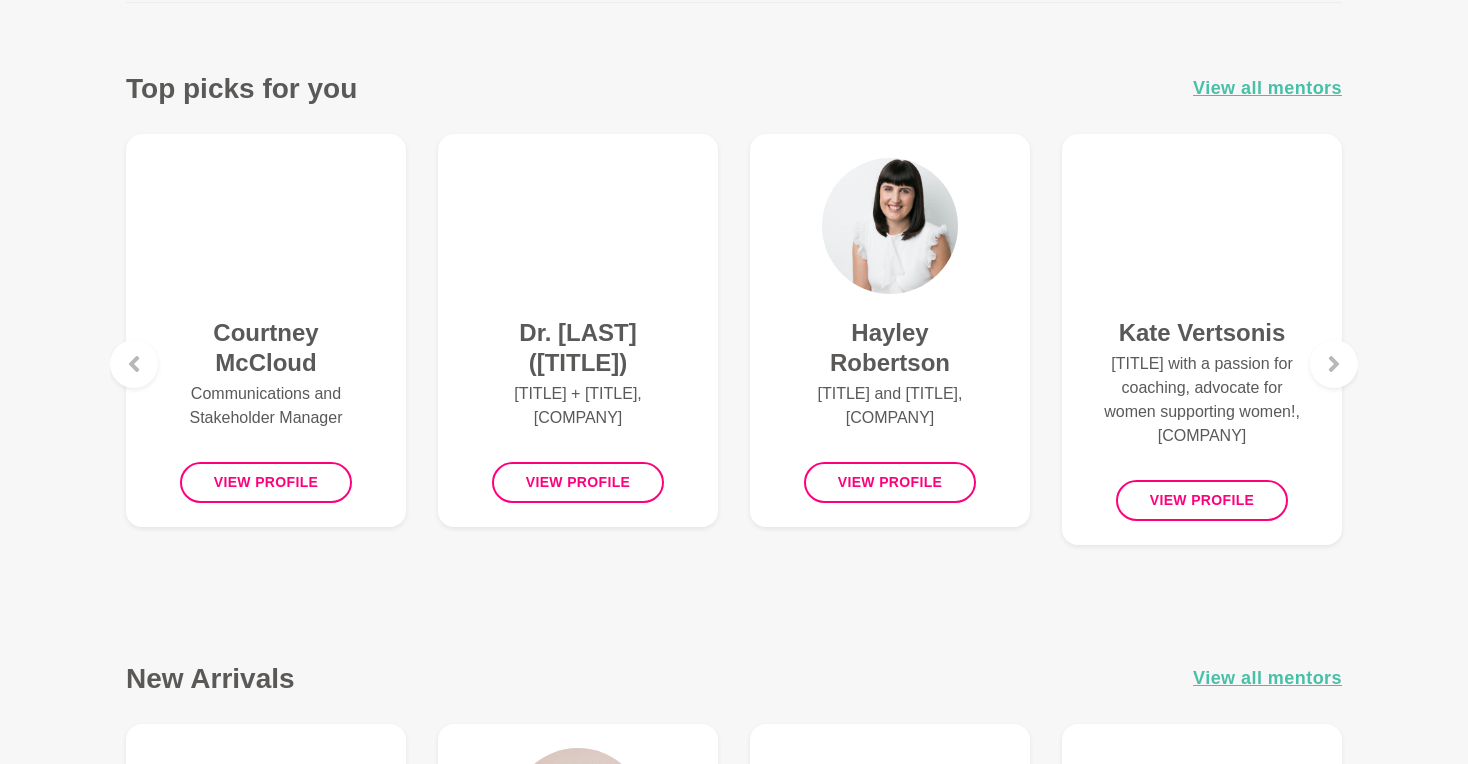 scroll, scrollTop: 780, scrollLeft: 0, axis: vertical 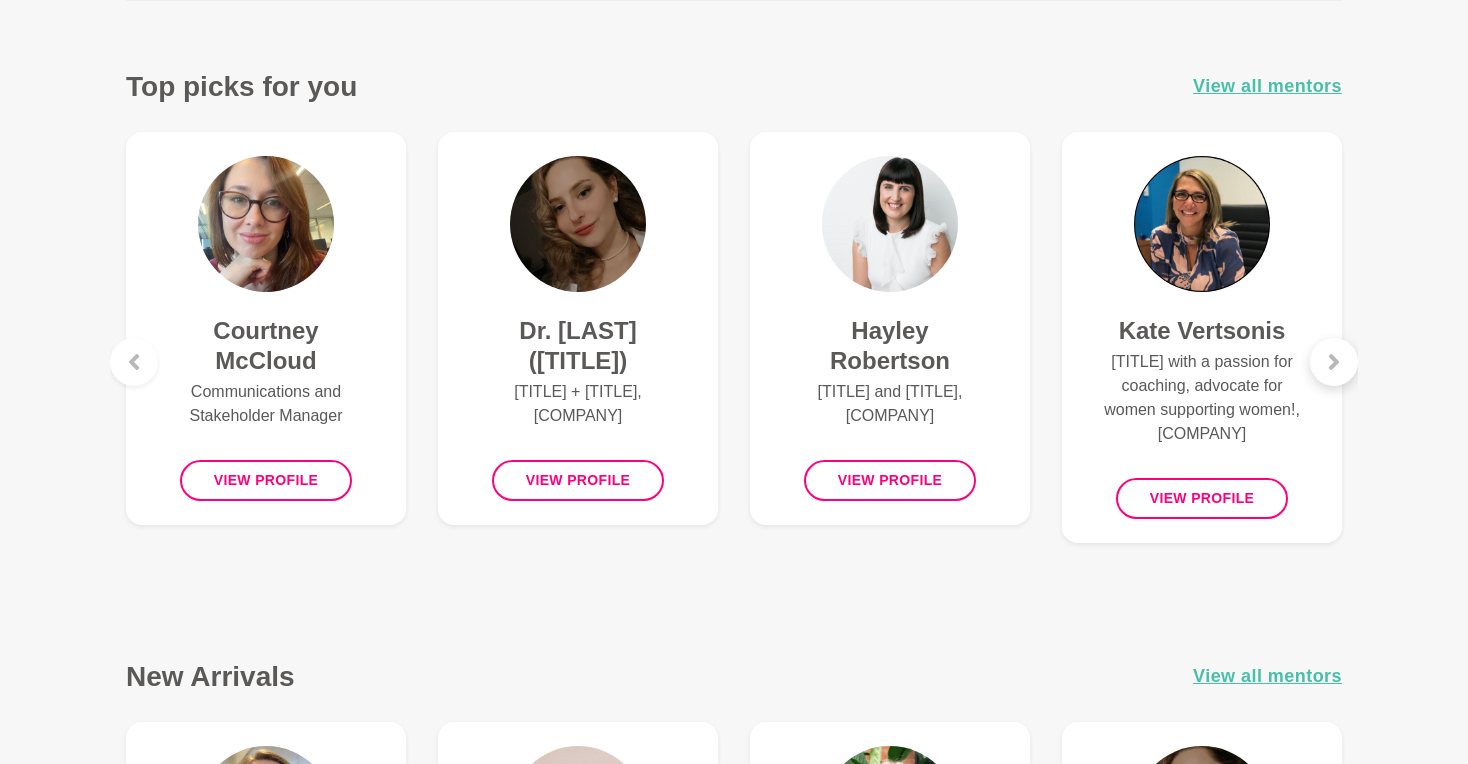 click 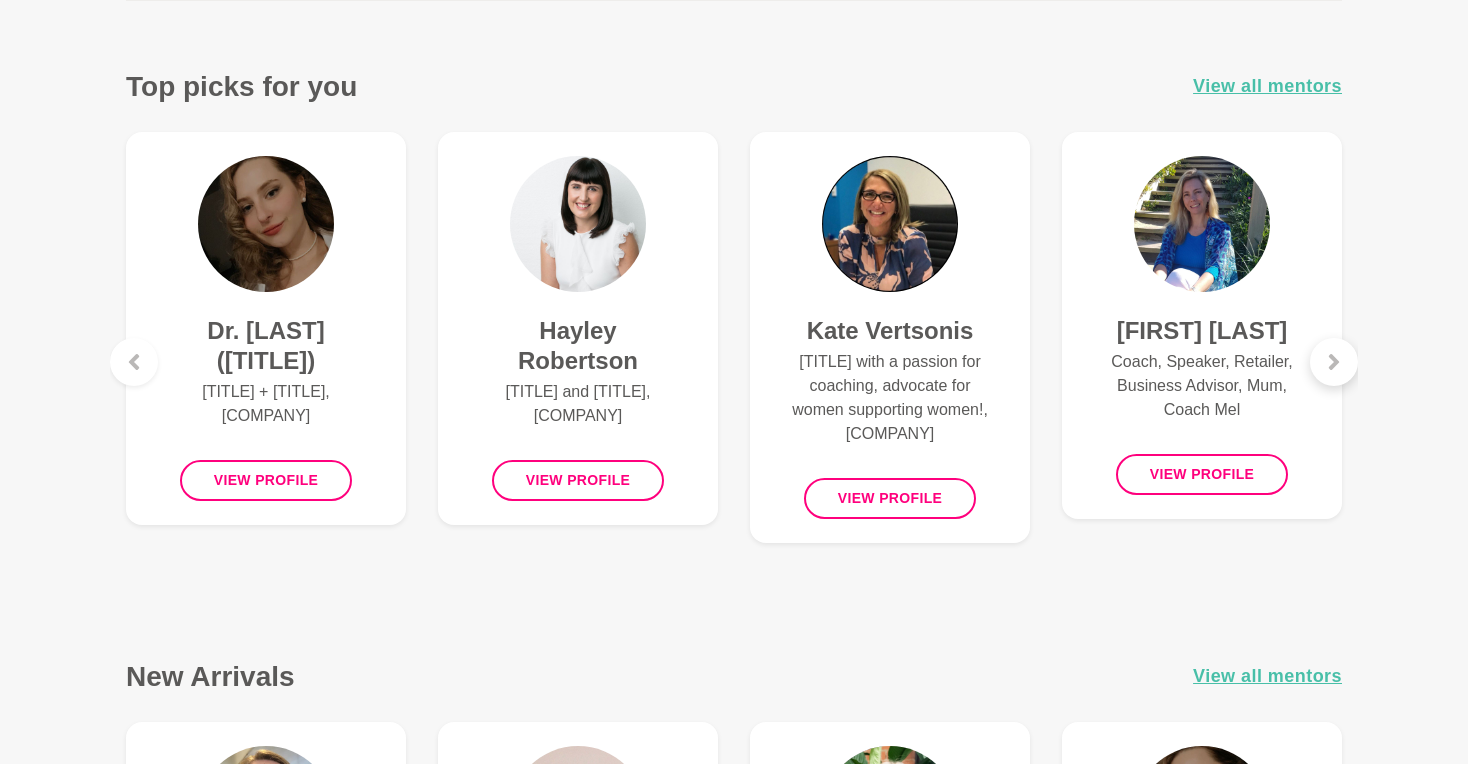 click 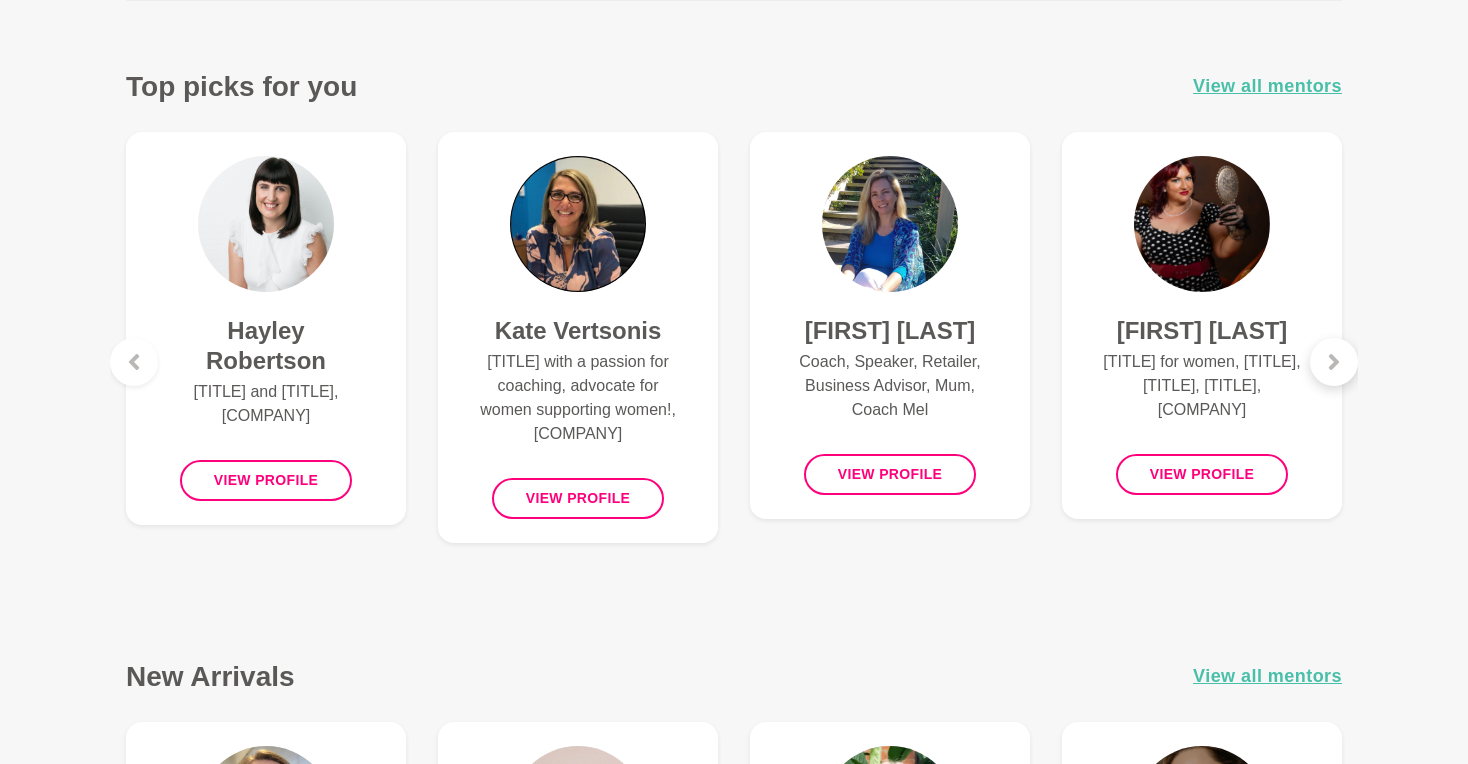 click 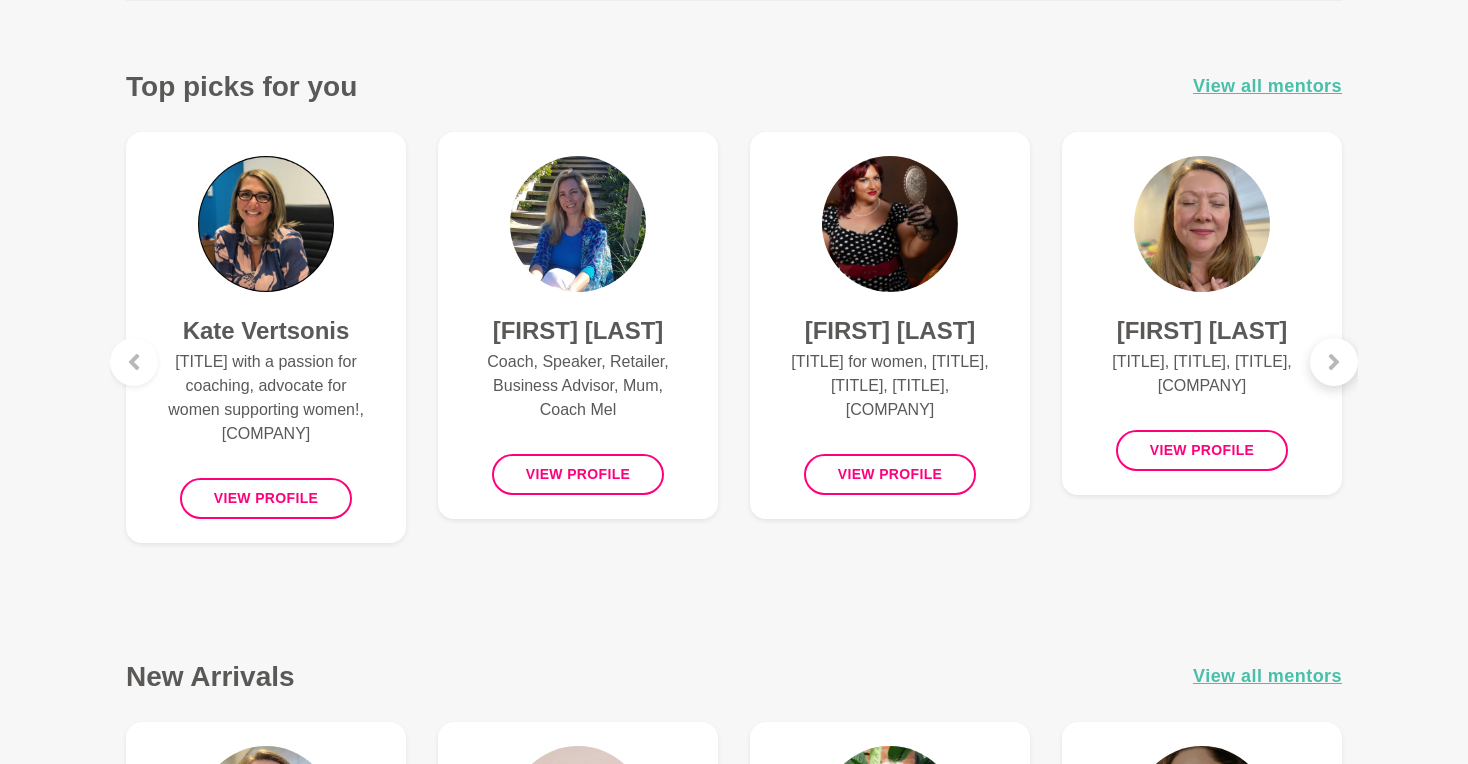 click 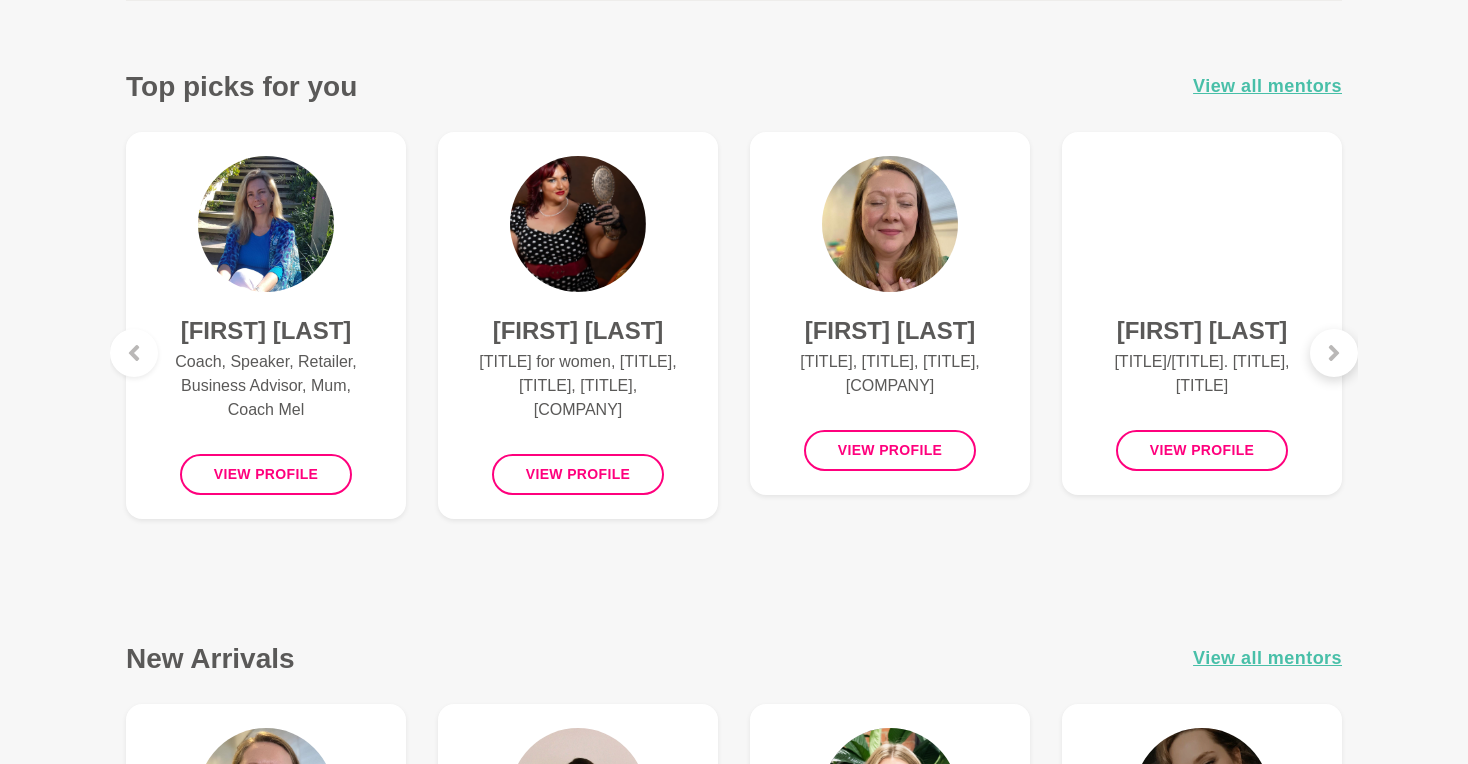 click at bounding box center [1334, 353] 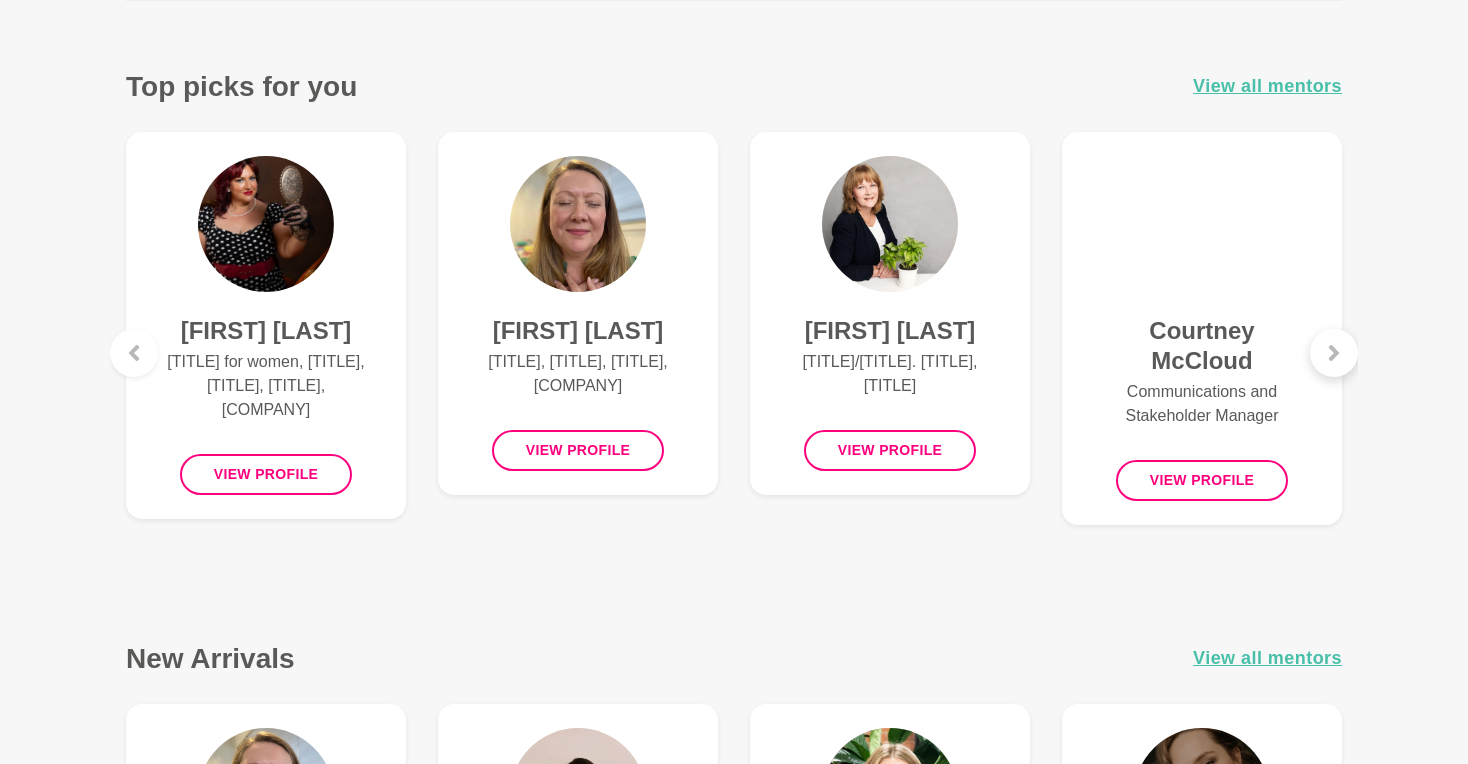 click at bounding box center (1334, 353) 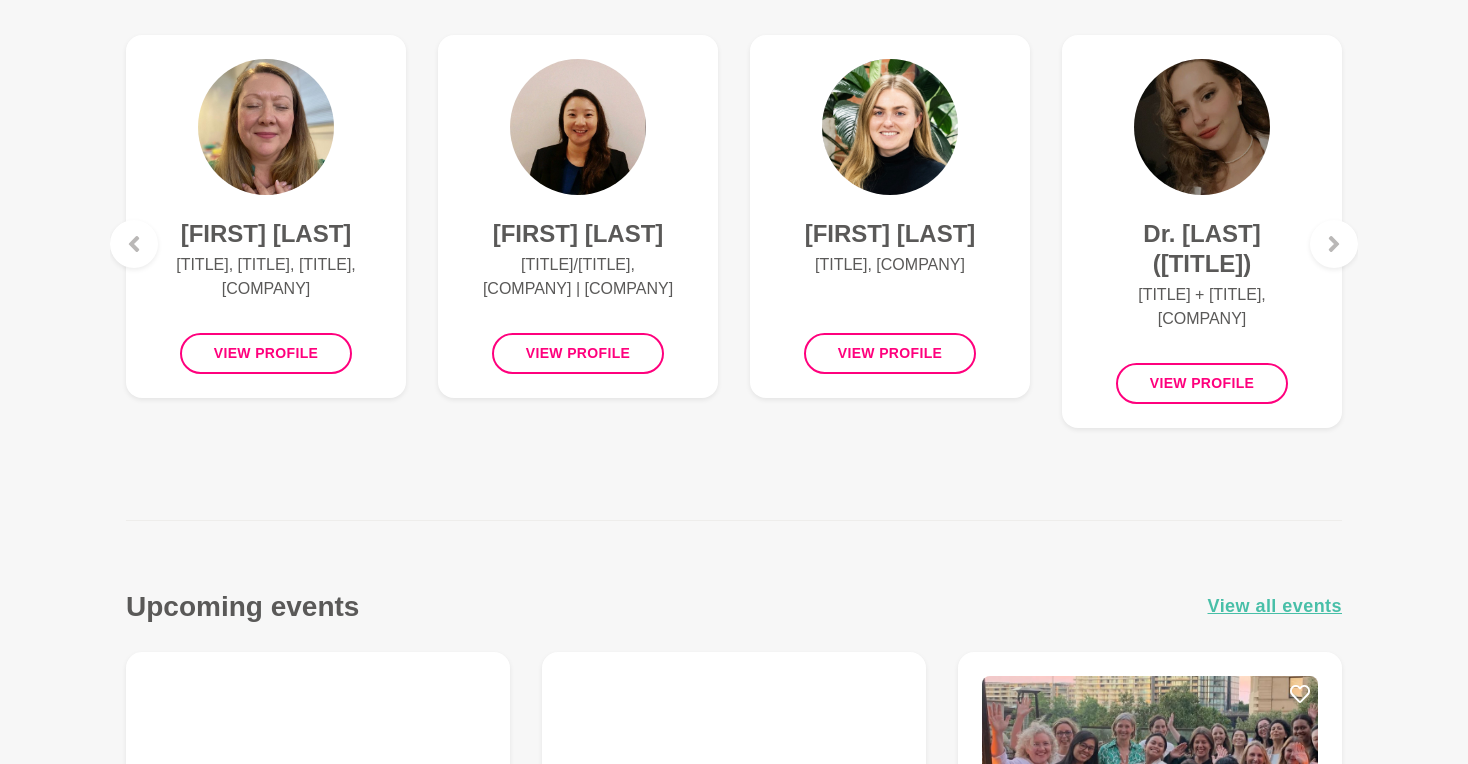 scroll, scrollTop: 1451, scrollLeft: 0, axis: vertical 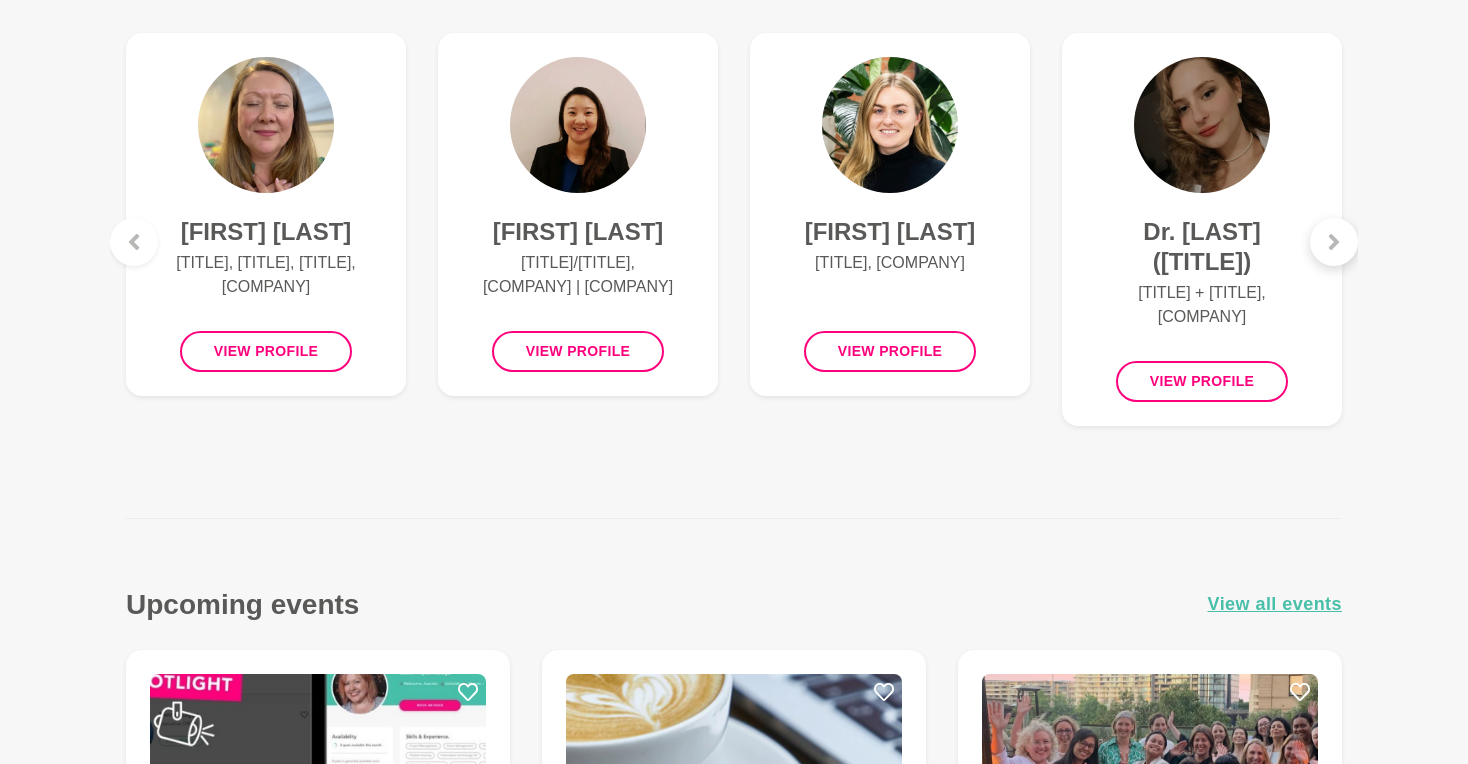 click 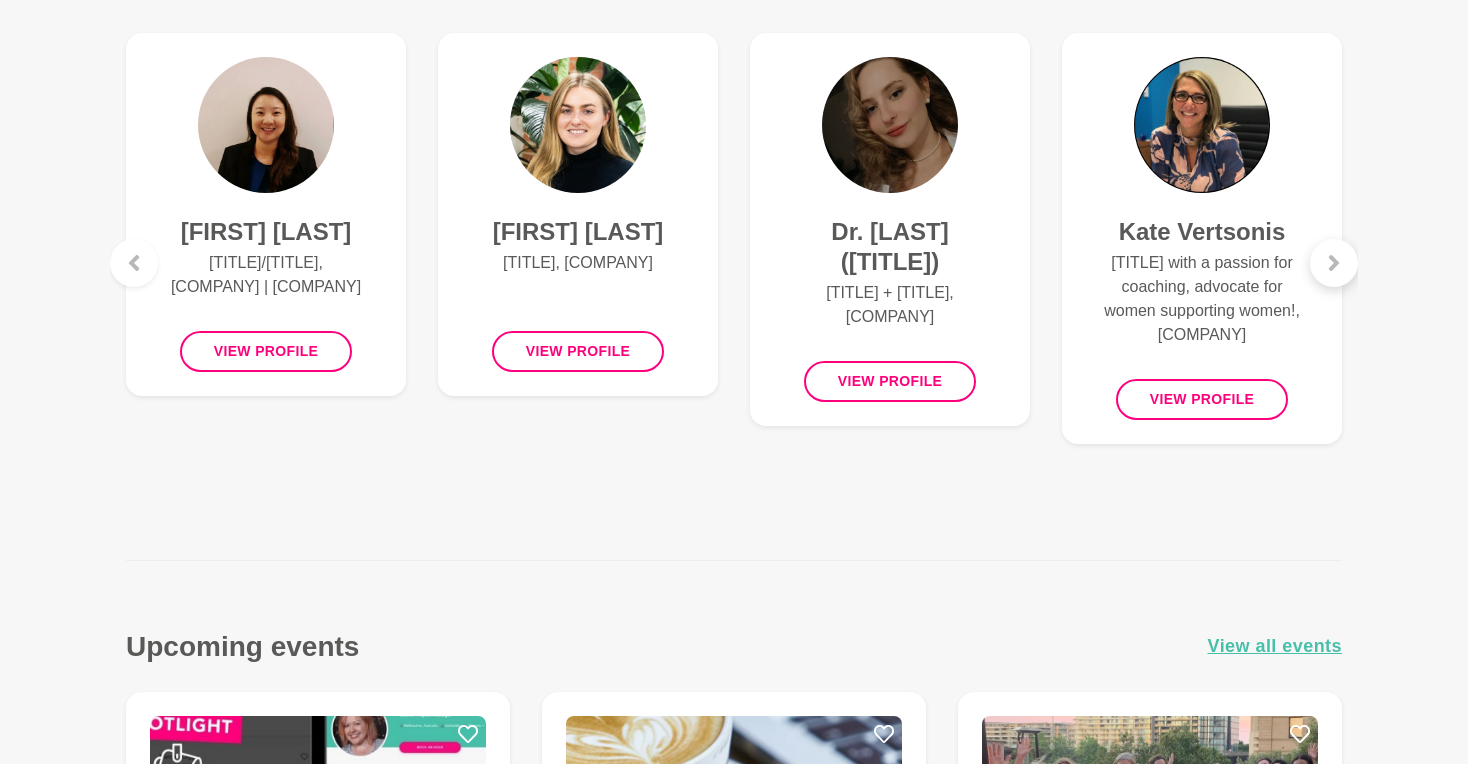 click at bounding box center (1334, 263) 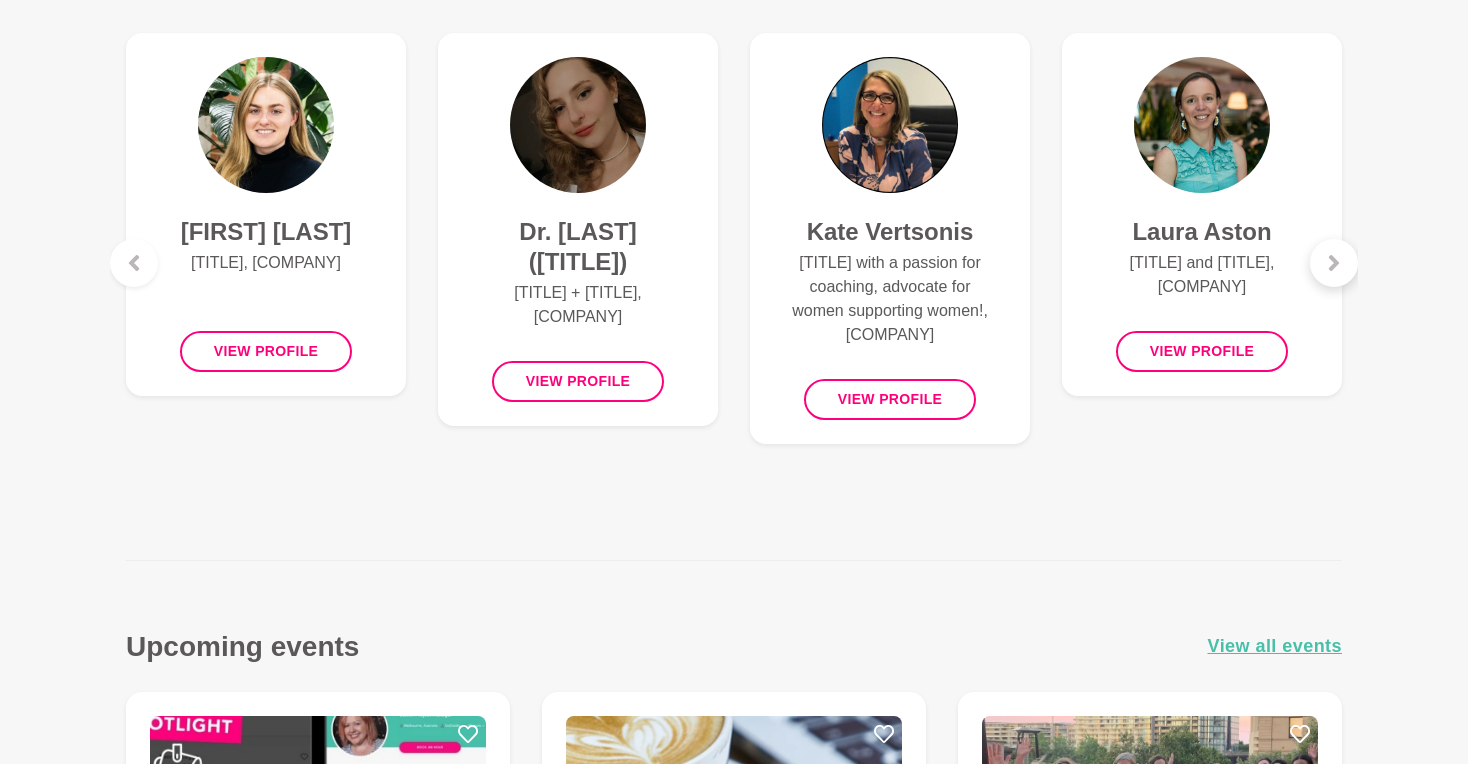 click at bounding box center [1334, 263] 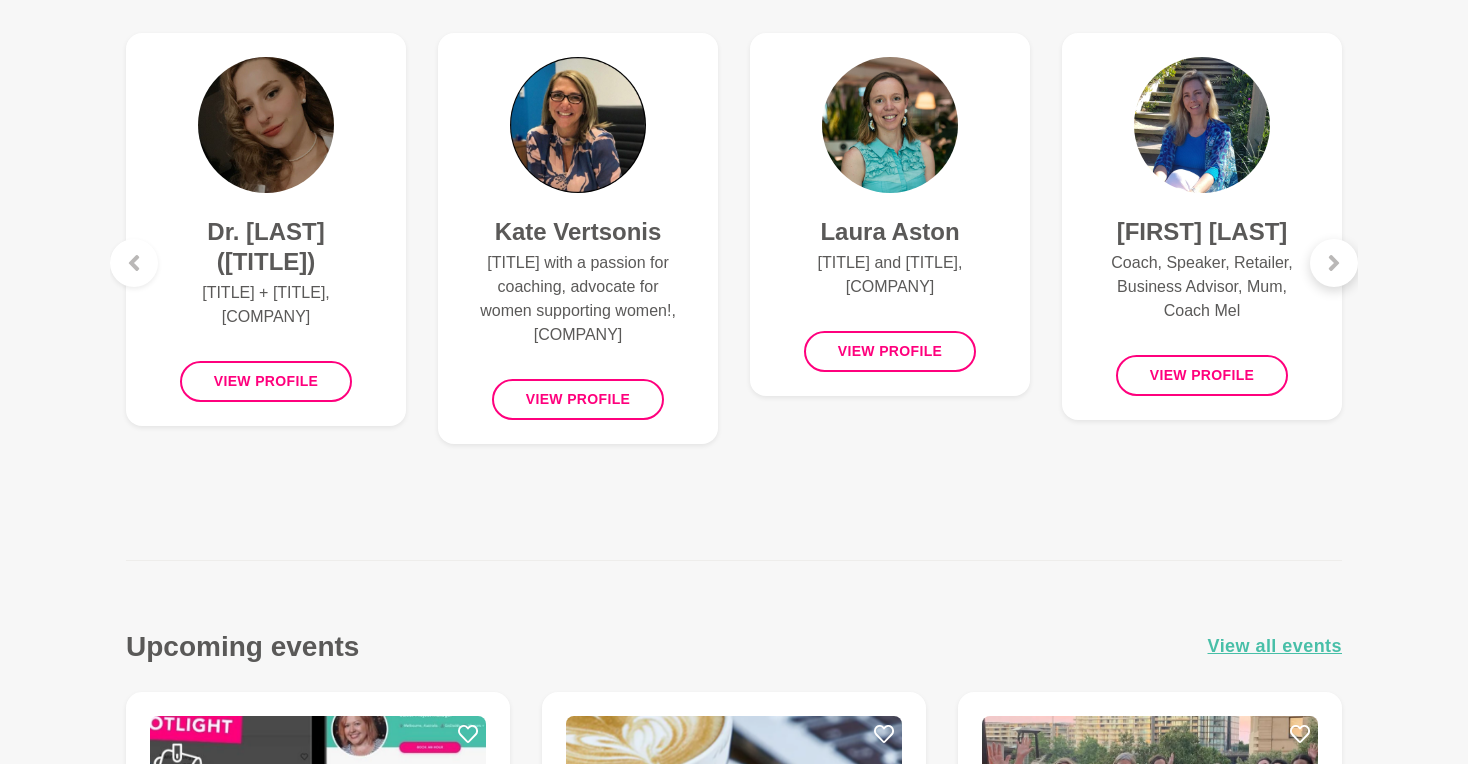 click at bounding box center [1334, 263] 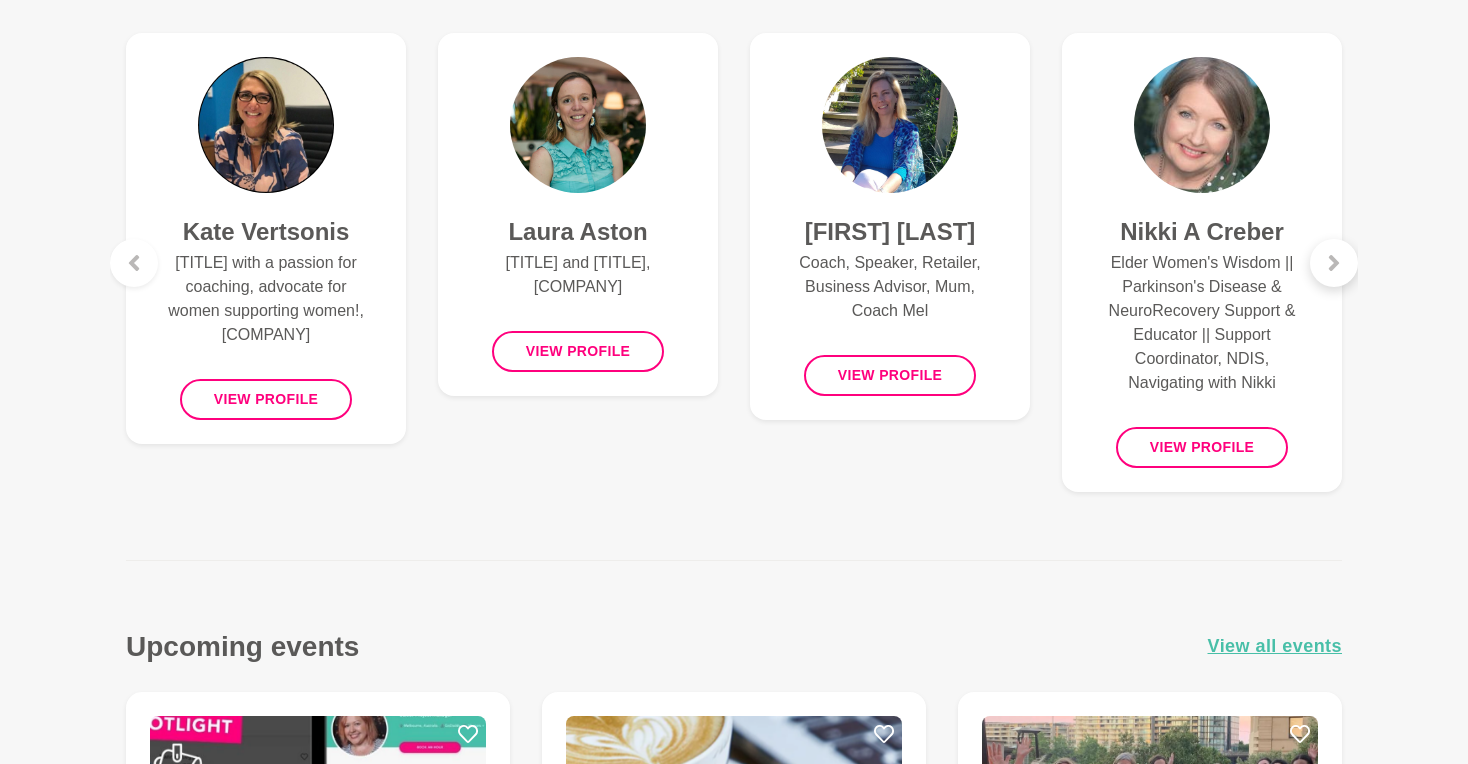 click at bounding box center (1334, 263) 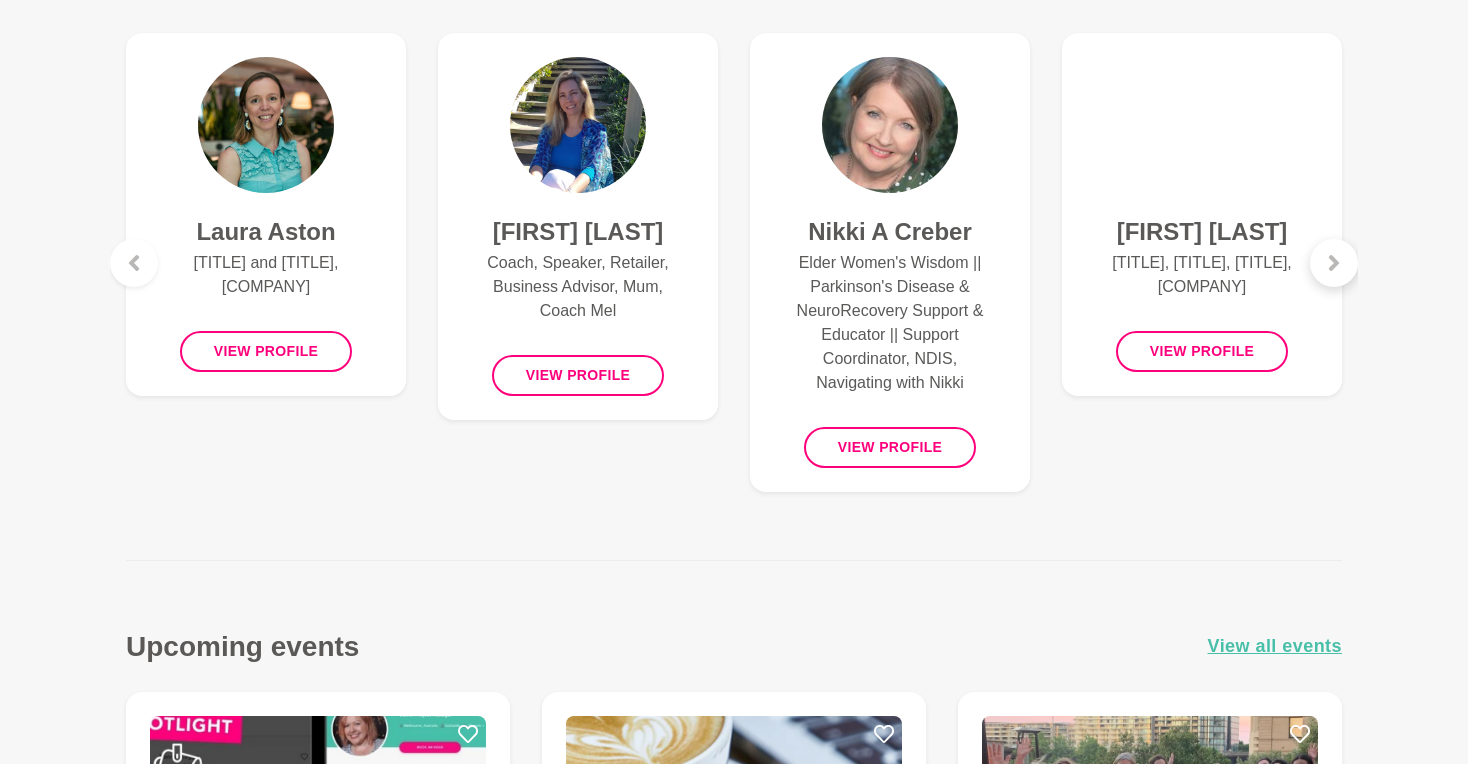 click at bounding box center (1334, 263) 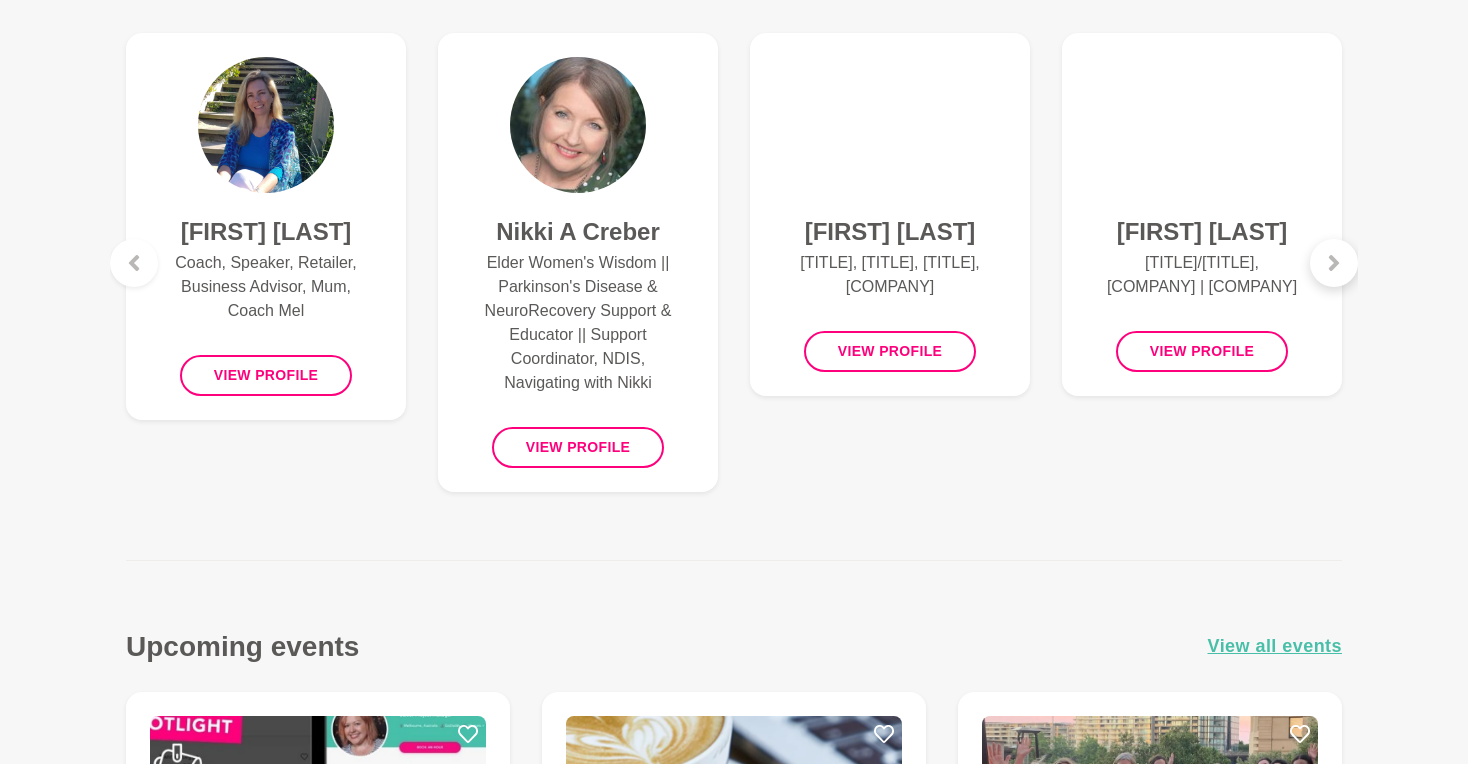 click at bounding box center [1334, 263] 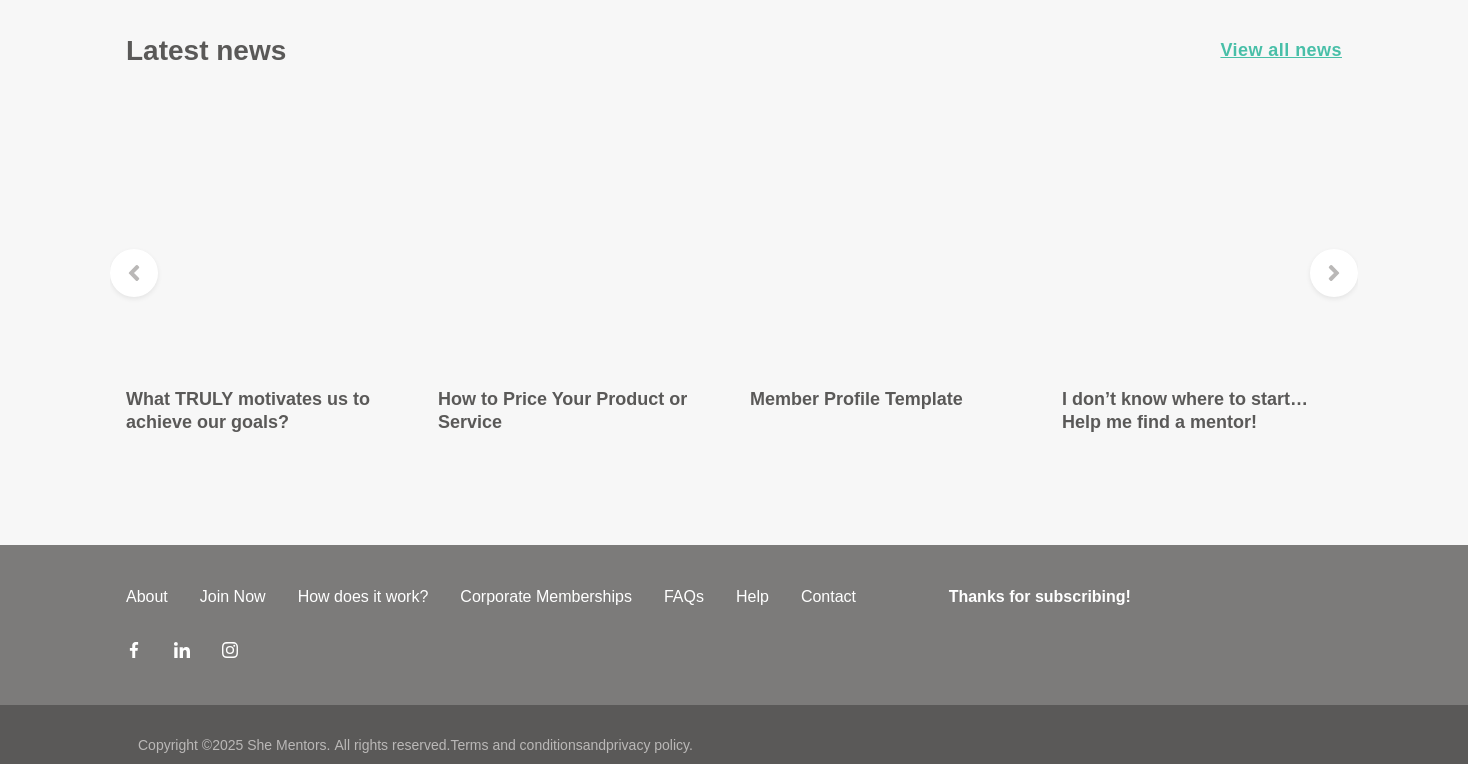 scroll, scrollTop: 3547, scrollLeft: 0, axis: vertical 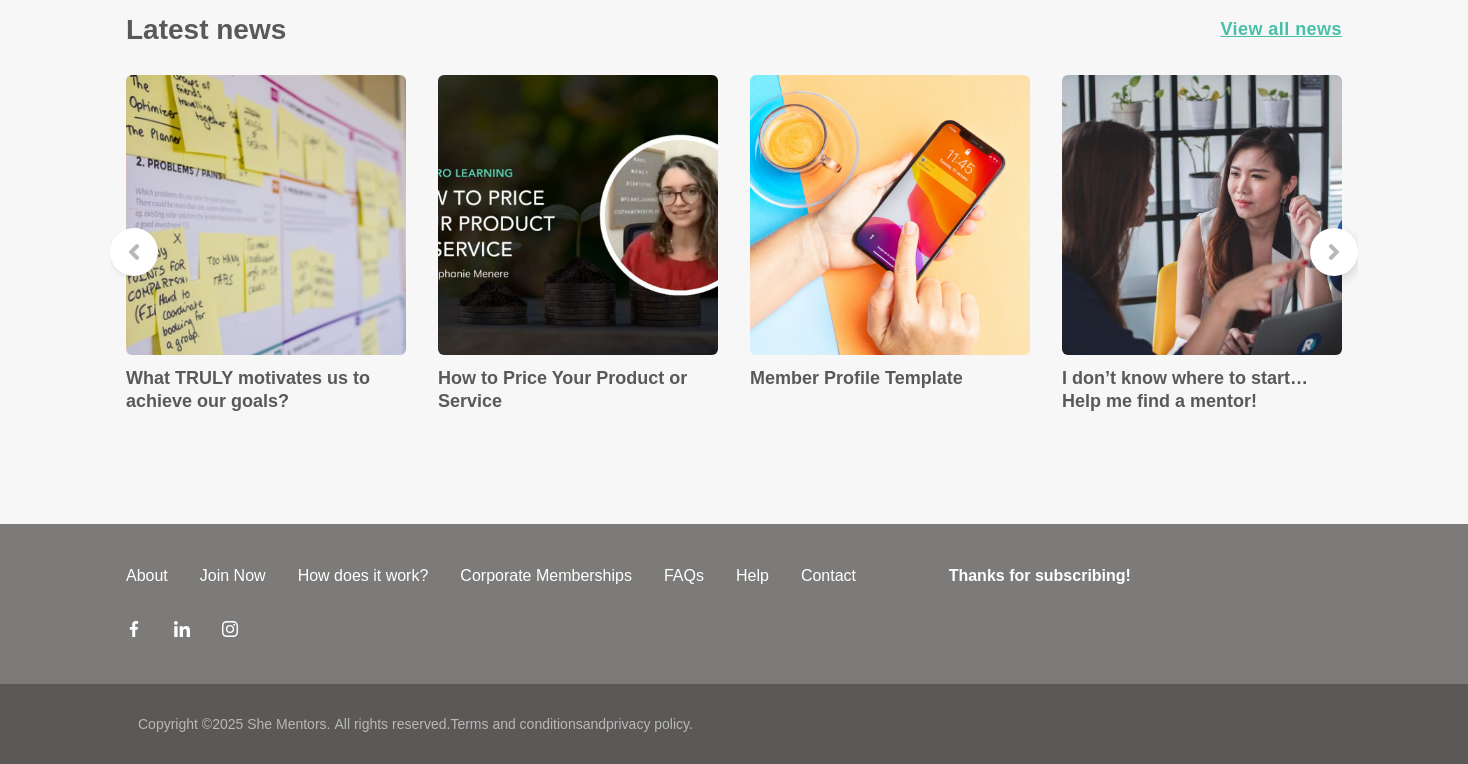 click 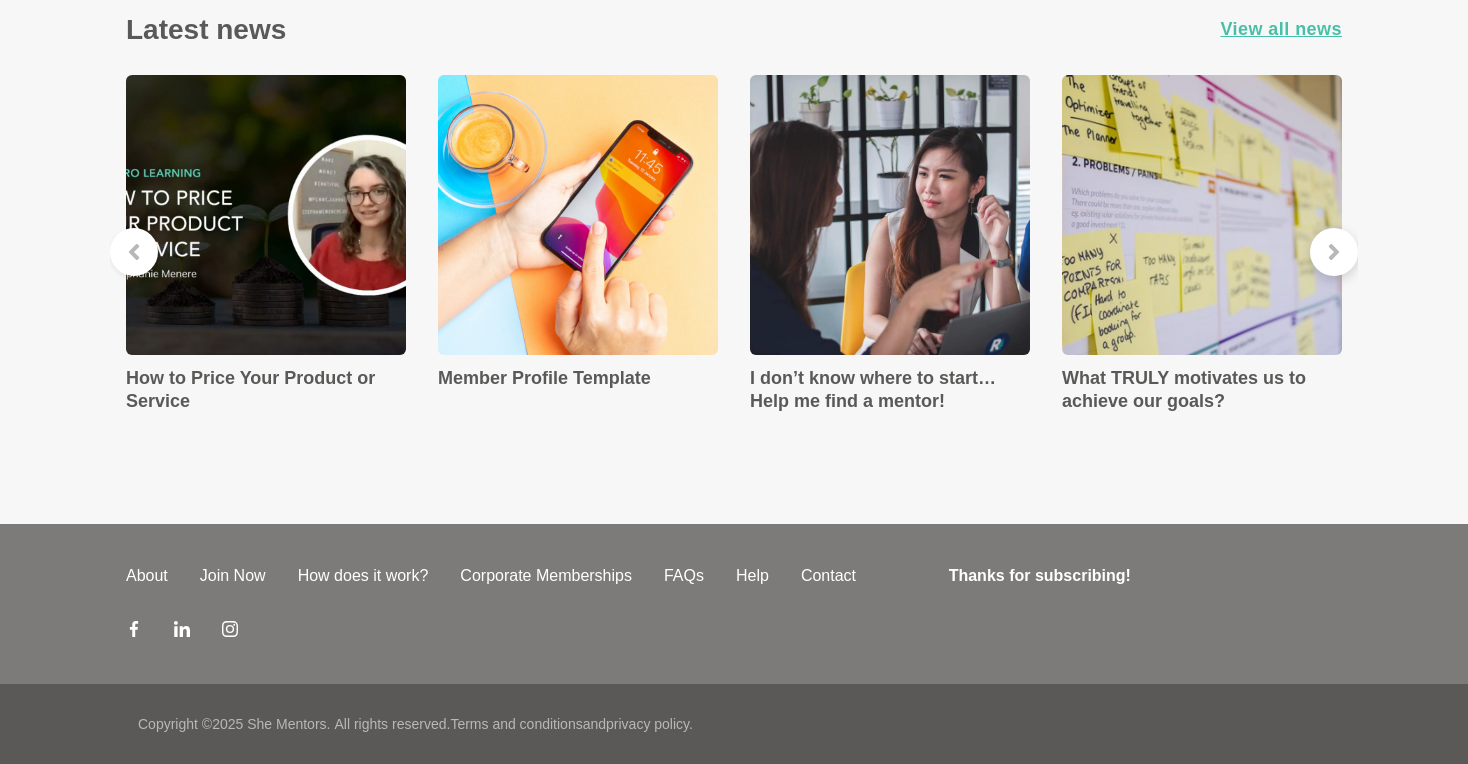 click 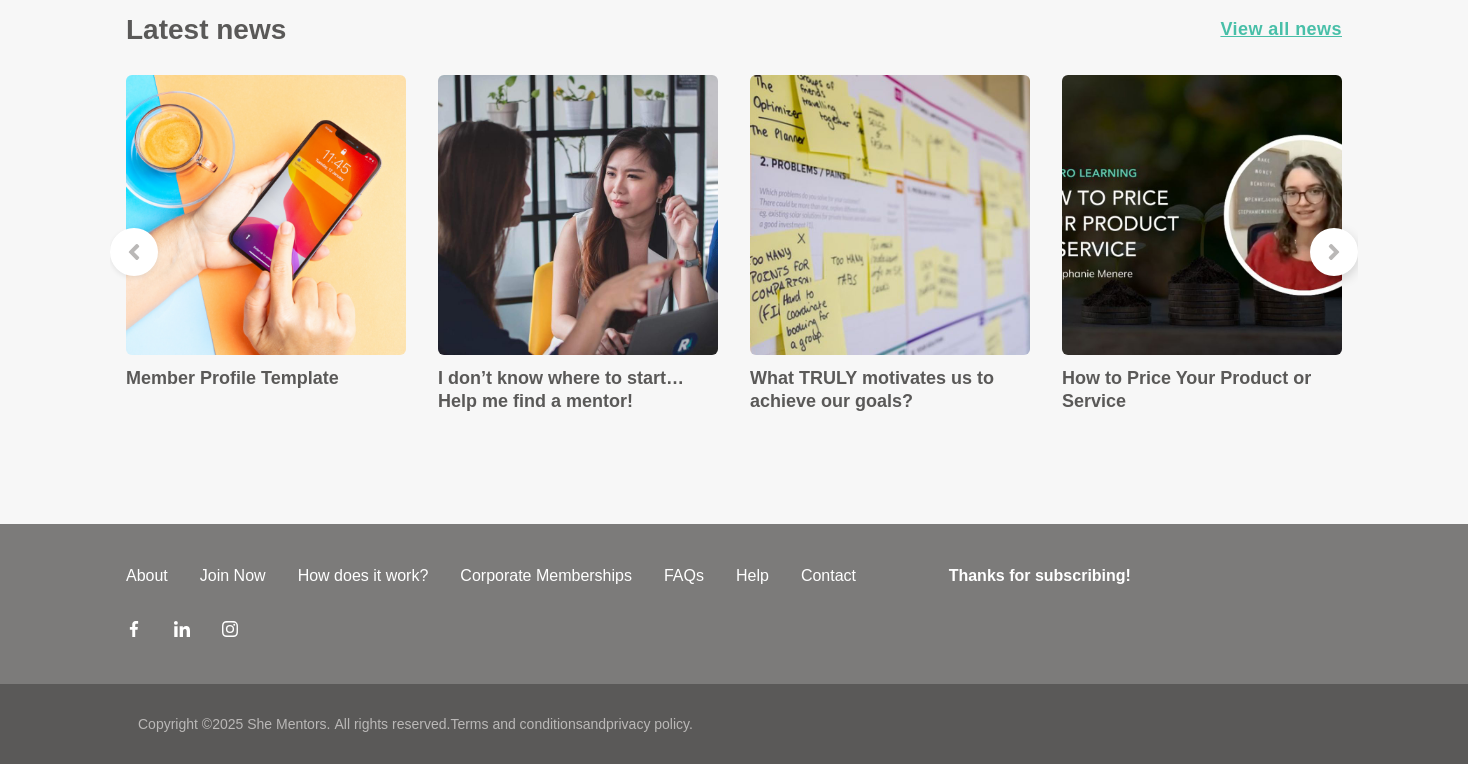 click 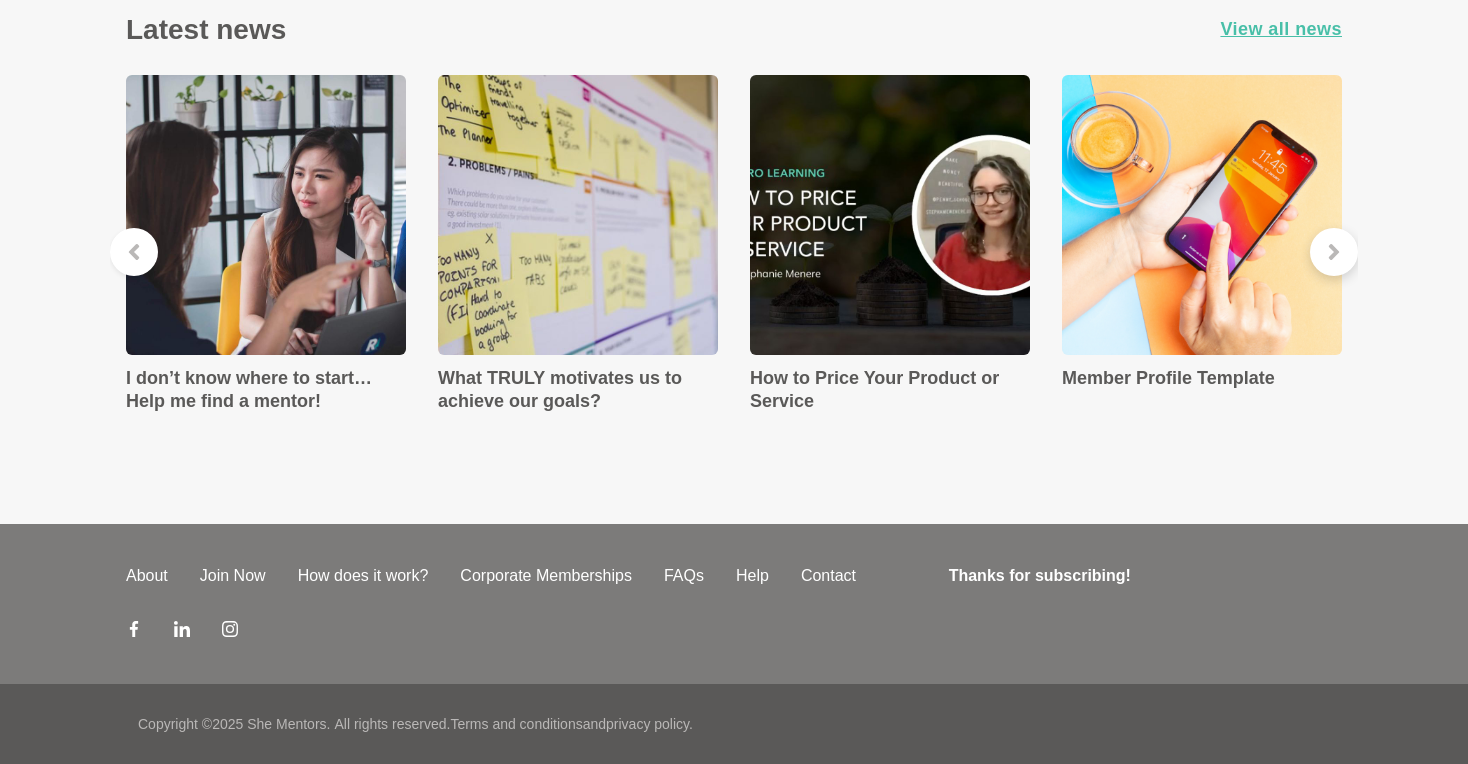 click at bounding box center [1334, 252] 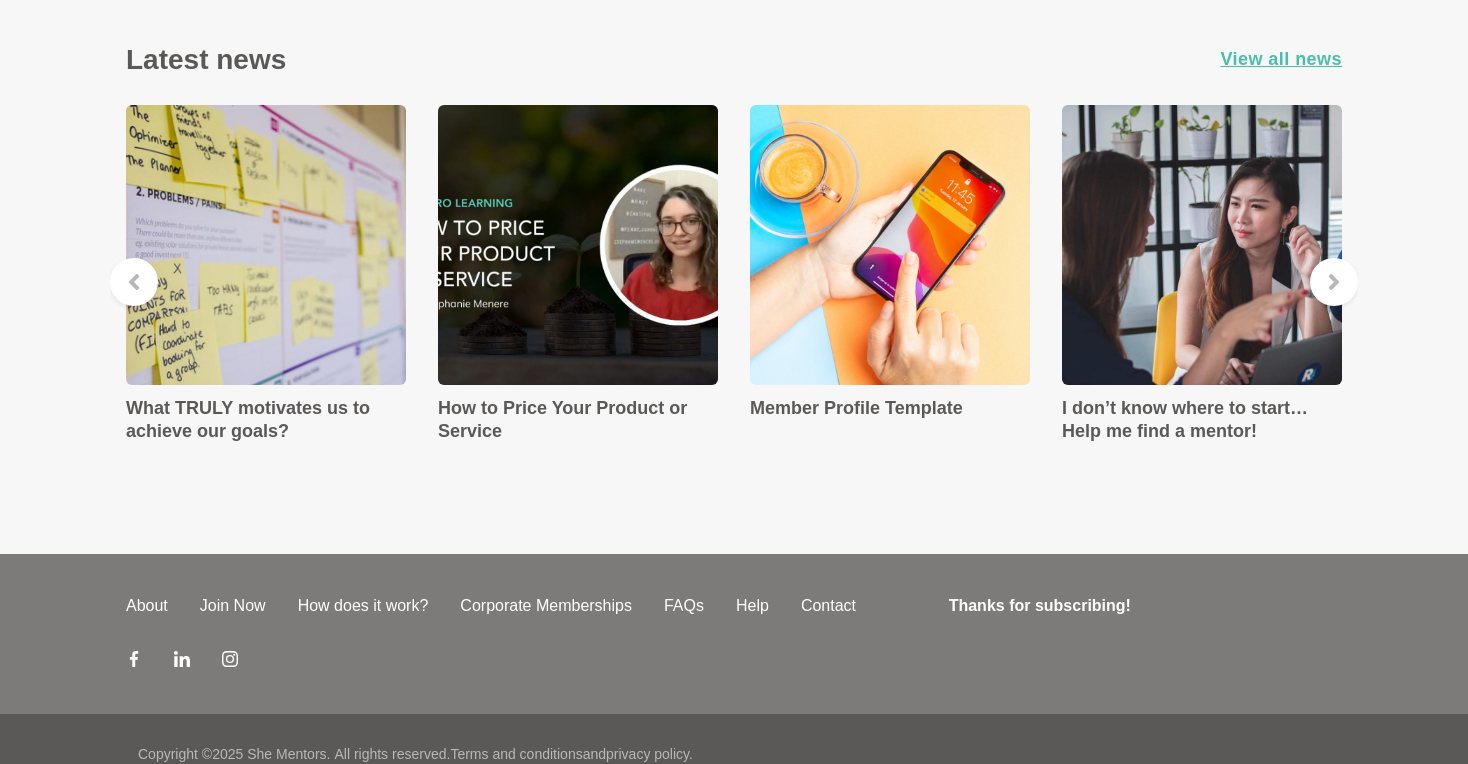 scroll, scrollTop: 3547, scrollLeft: 0, axis: vertical 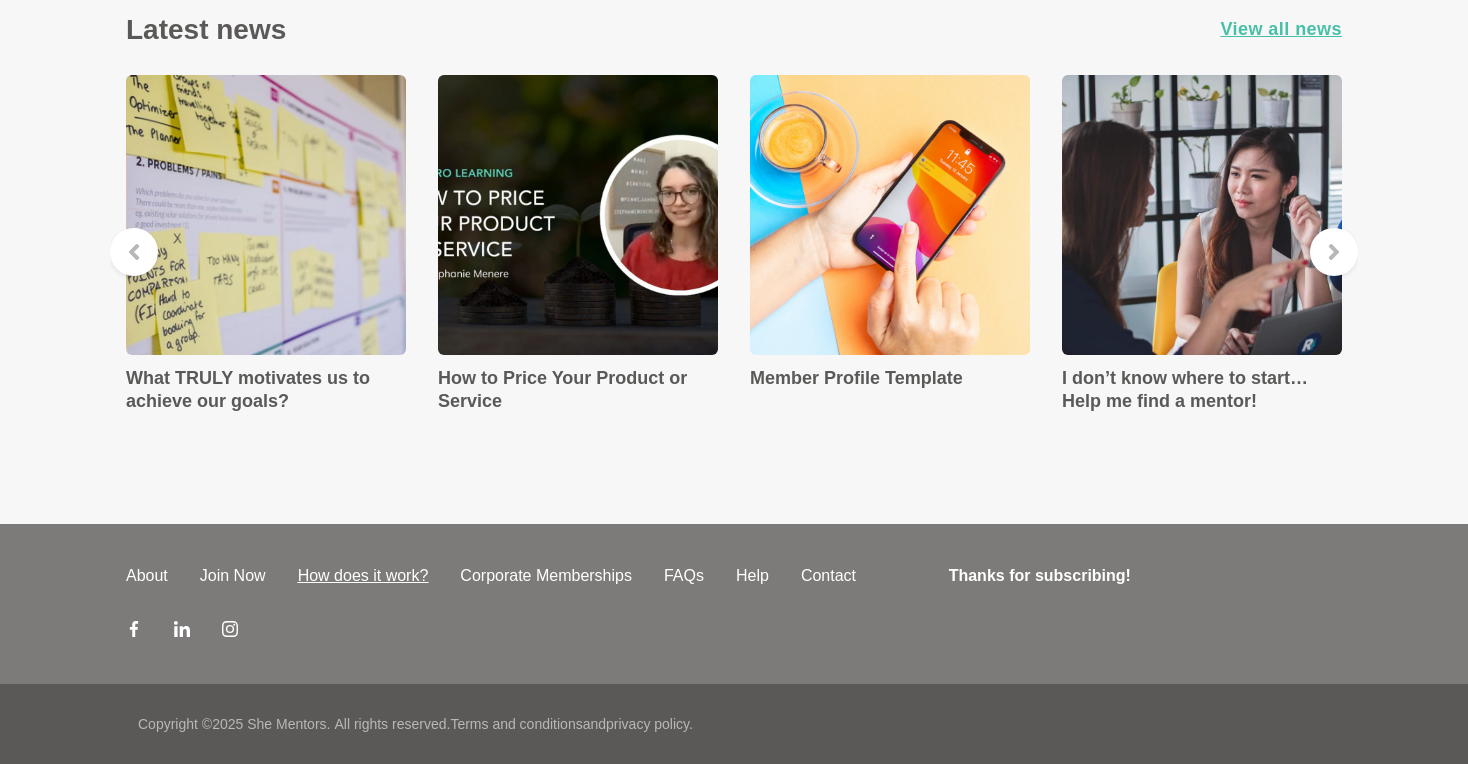 click on "How does it work?" at bounding box center (363, 576) 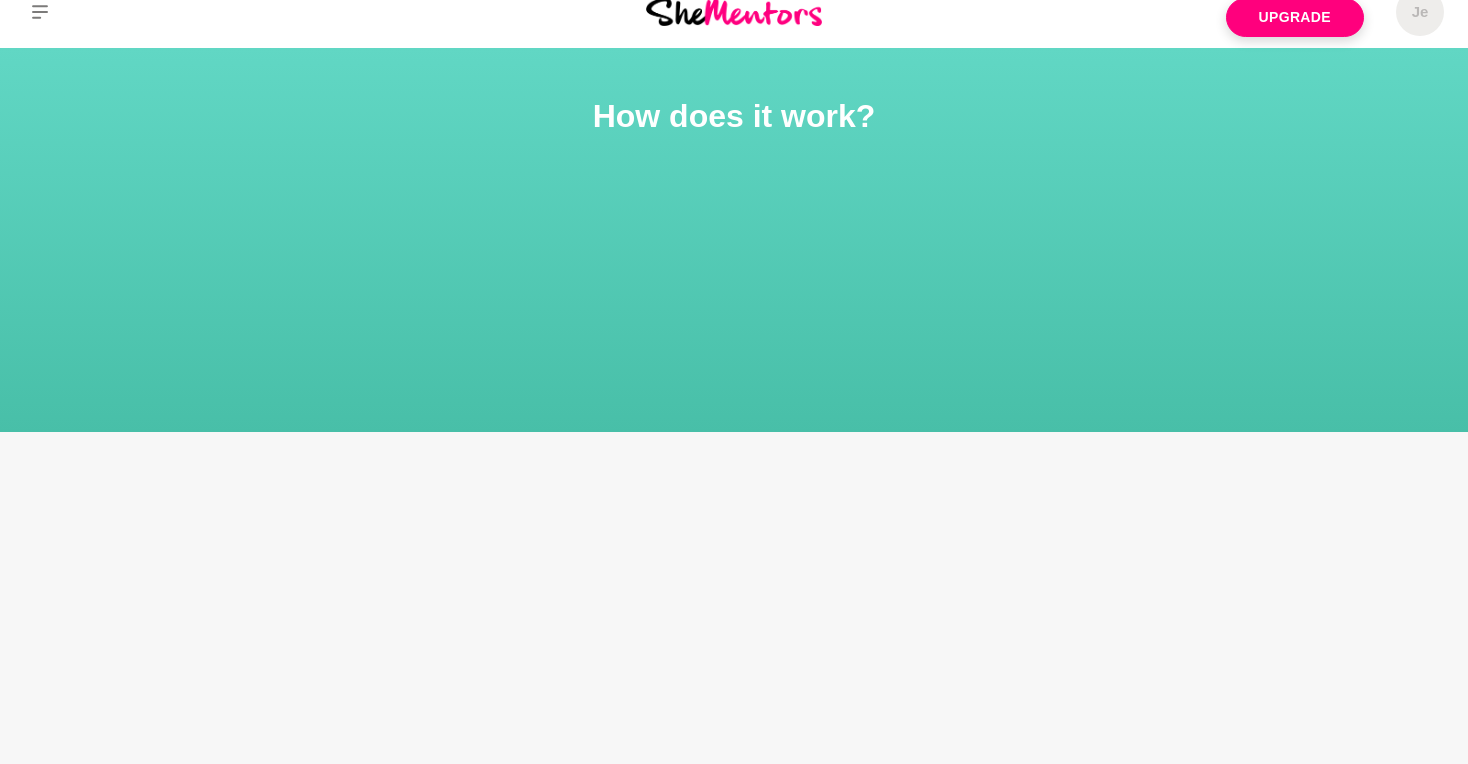 scroll, scrollTop: 0, scrollLeft: 0, axis: both 